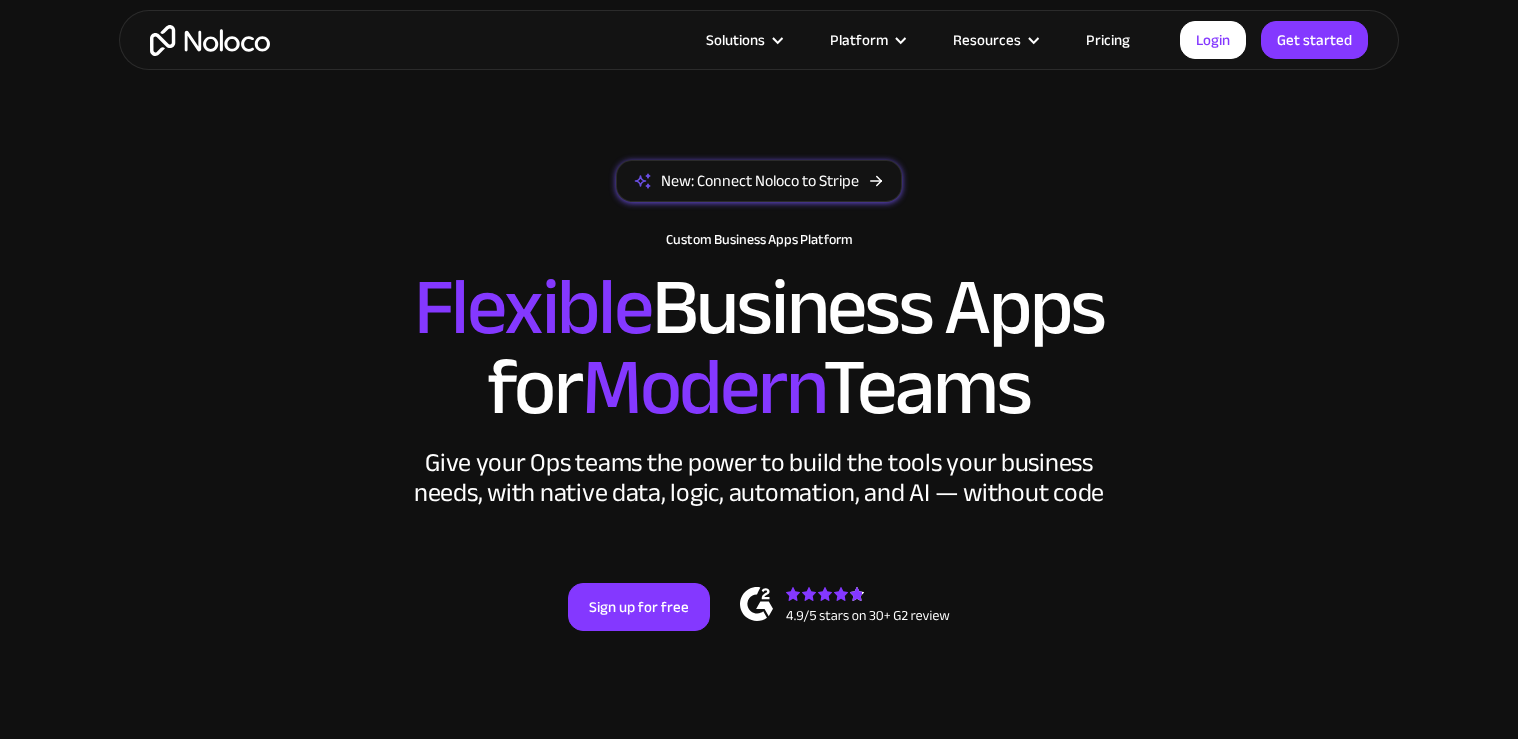 scroll, scrollTop: 880, scrollLeft: 0, axis: vertical 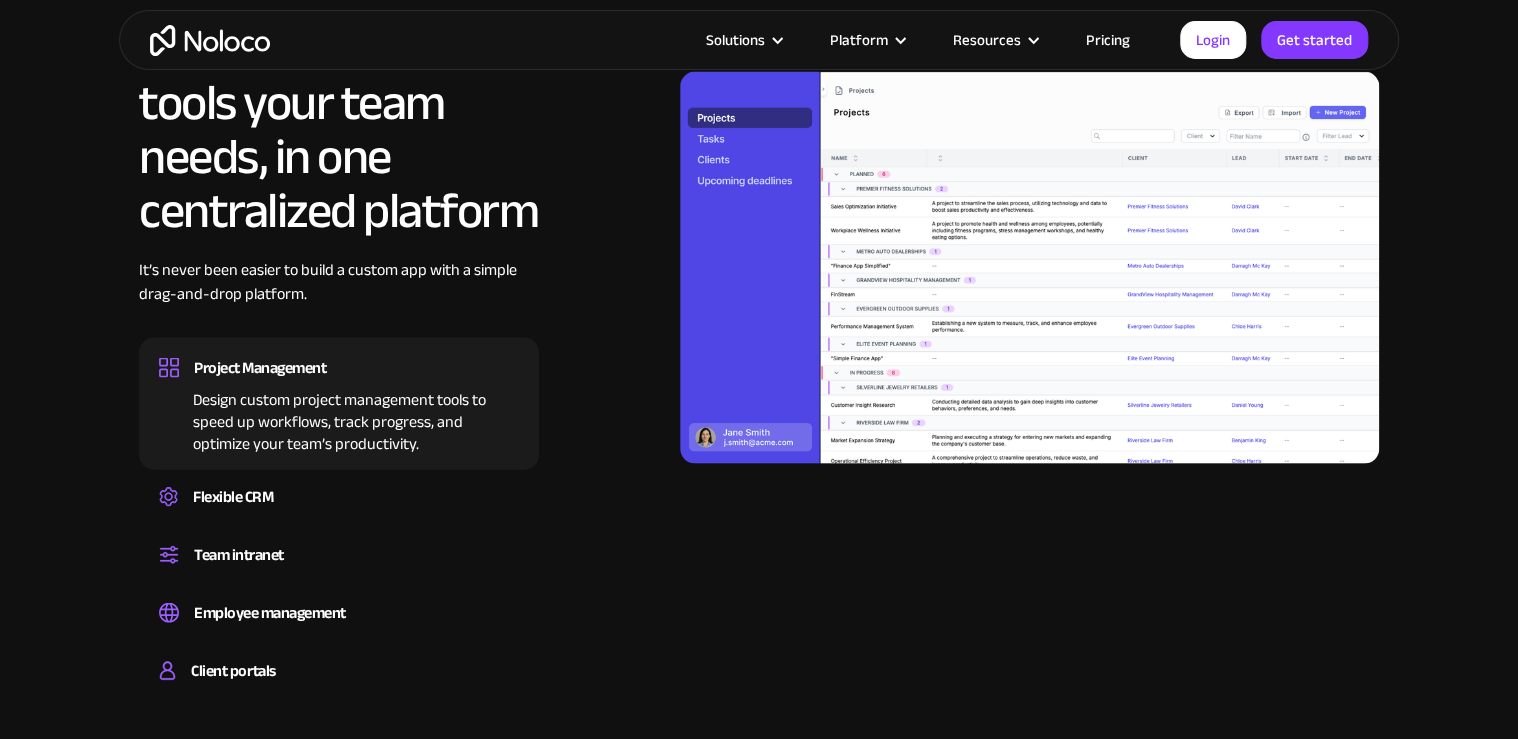 click at bounding box center [1029, 268] 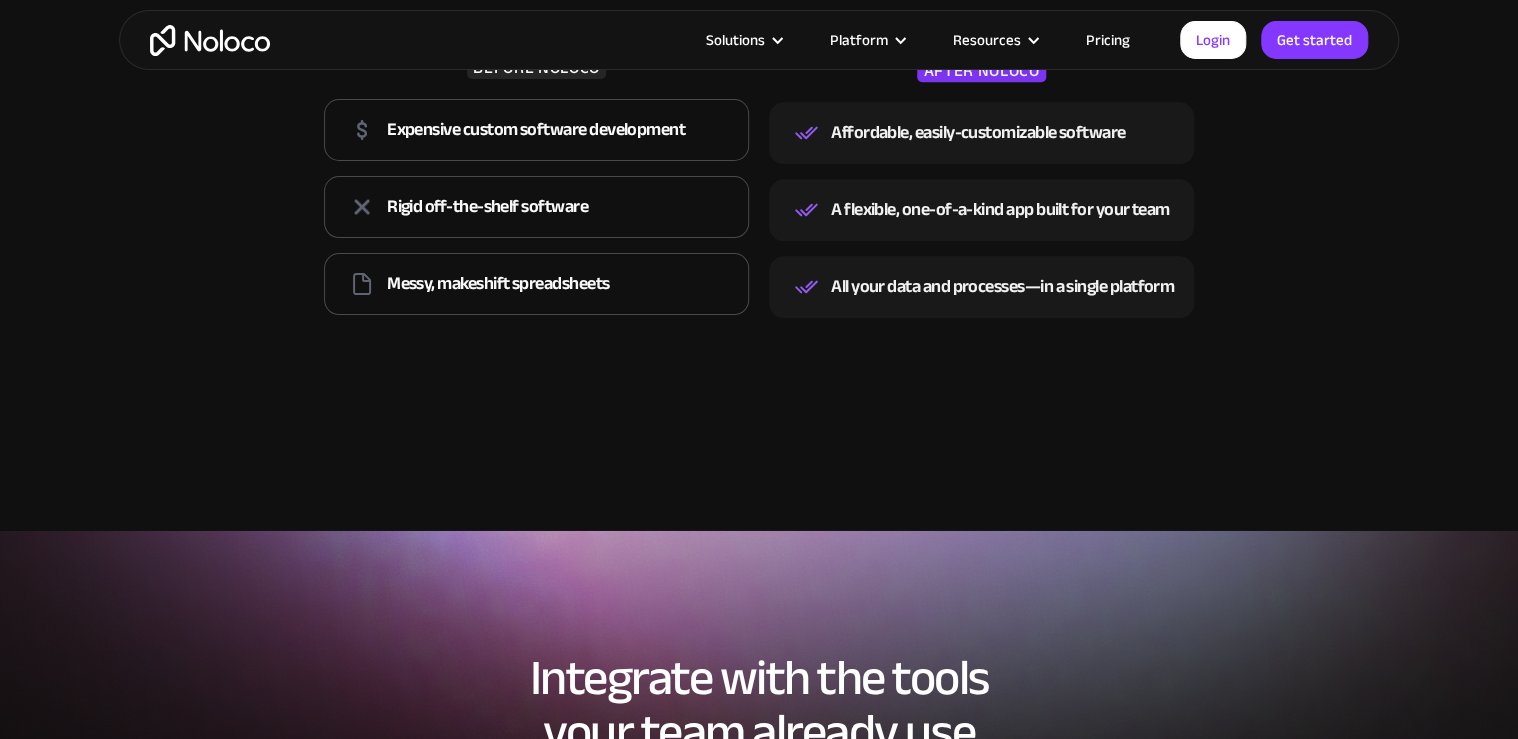 click on "The modern way to  power your business operations Step into the future with a custom app builder that’s flexible, affordable, and fully scalable. Get ready to watch your business productivity soar. BEFORE NOLOCO Expensive custom software development Rigid off-the-shelf software Messy, makeshift spreadsheets AFTER NOLOCO Affordable, easily-customizable software A flexible, one-of-a-kind app built for your team All your data and processes—in a single platform" at bounding box center [759, 82] 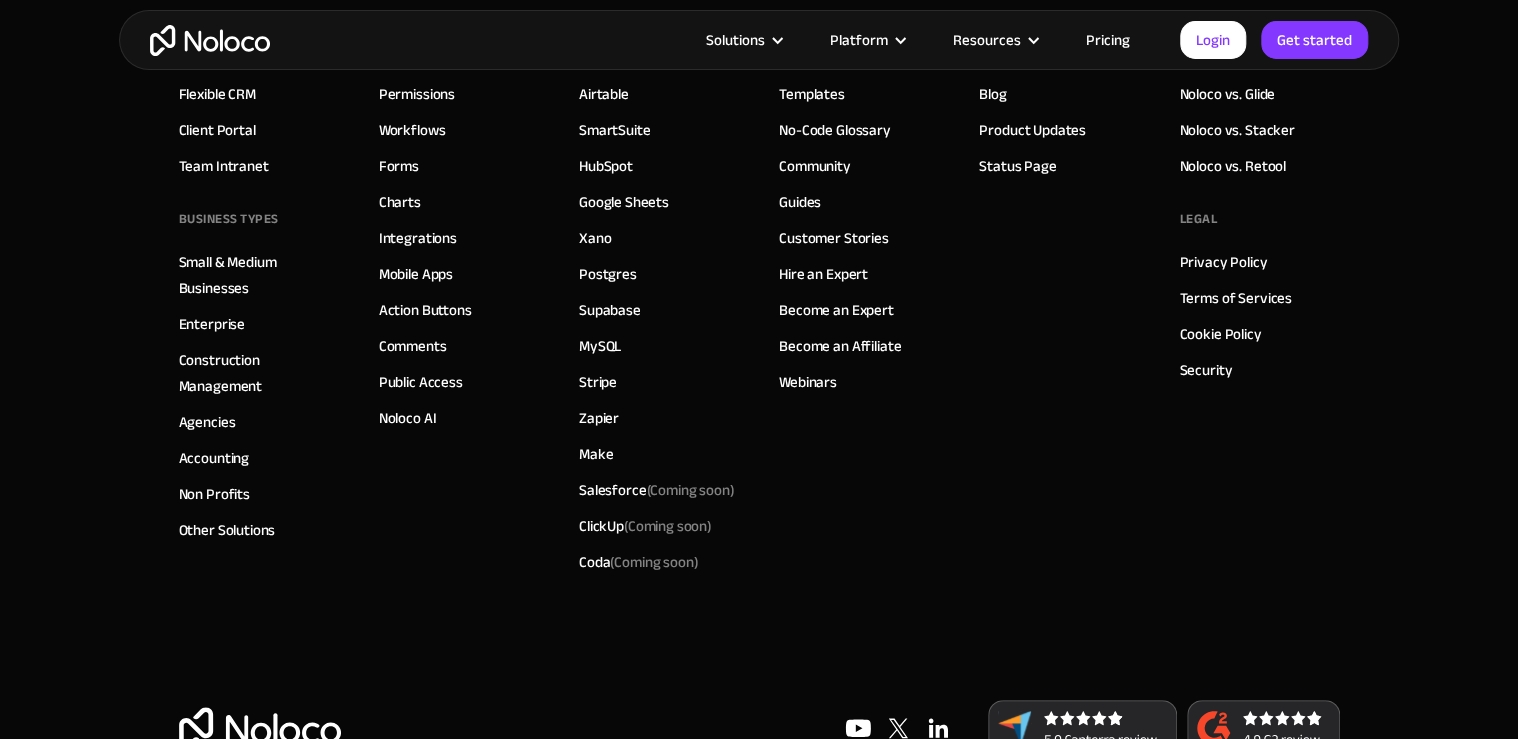 scroll, scrollTop: 11368, scrollLeft: 0, axis: vertical 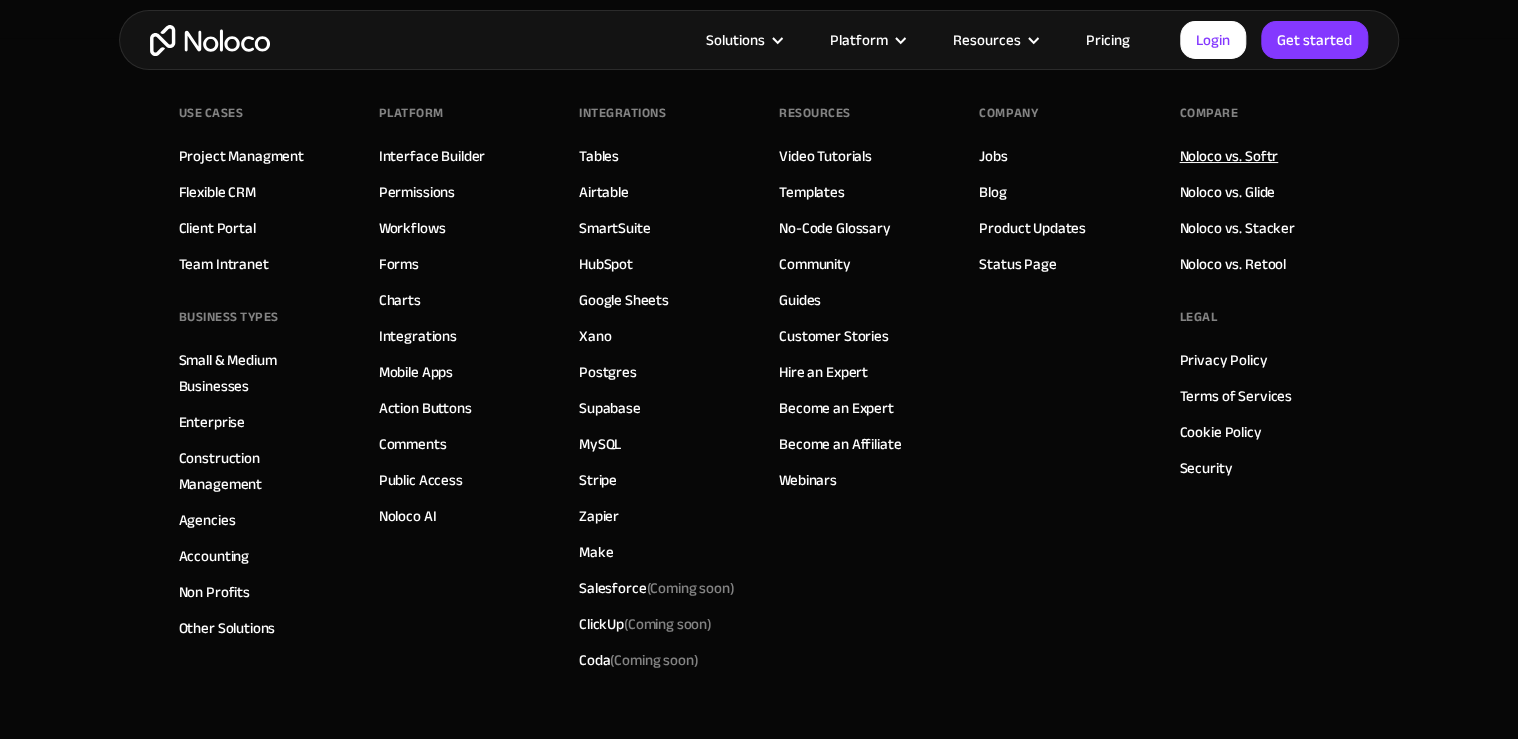 click on "Noloco vs. Softr" at bounding box center (1228, 156) 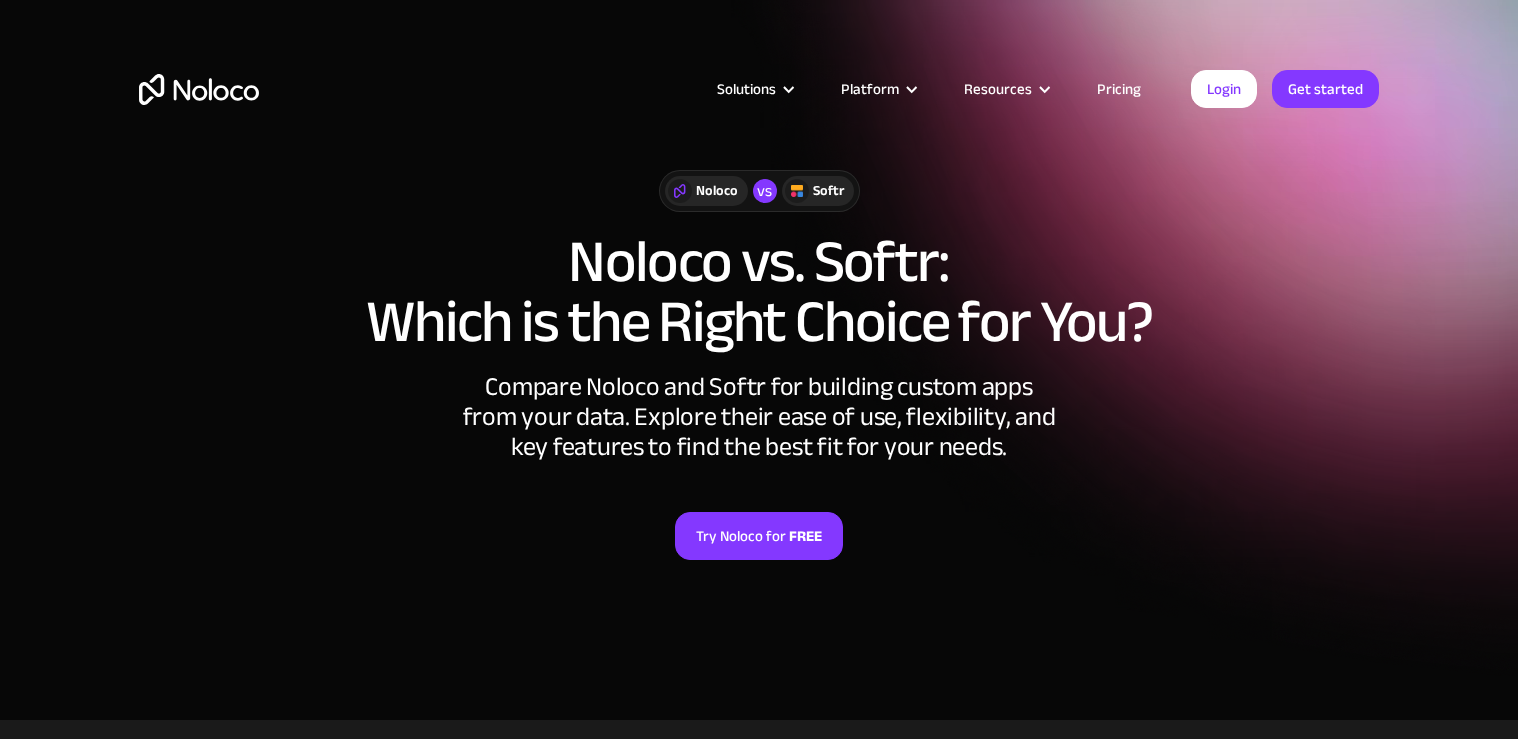 scroll, scrollTop: 0, scrollLeft: 0, axis: both 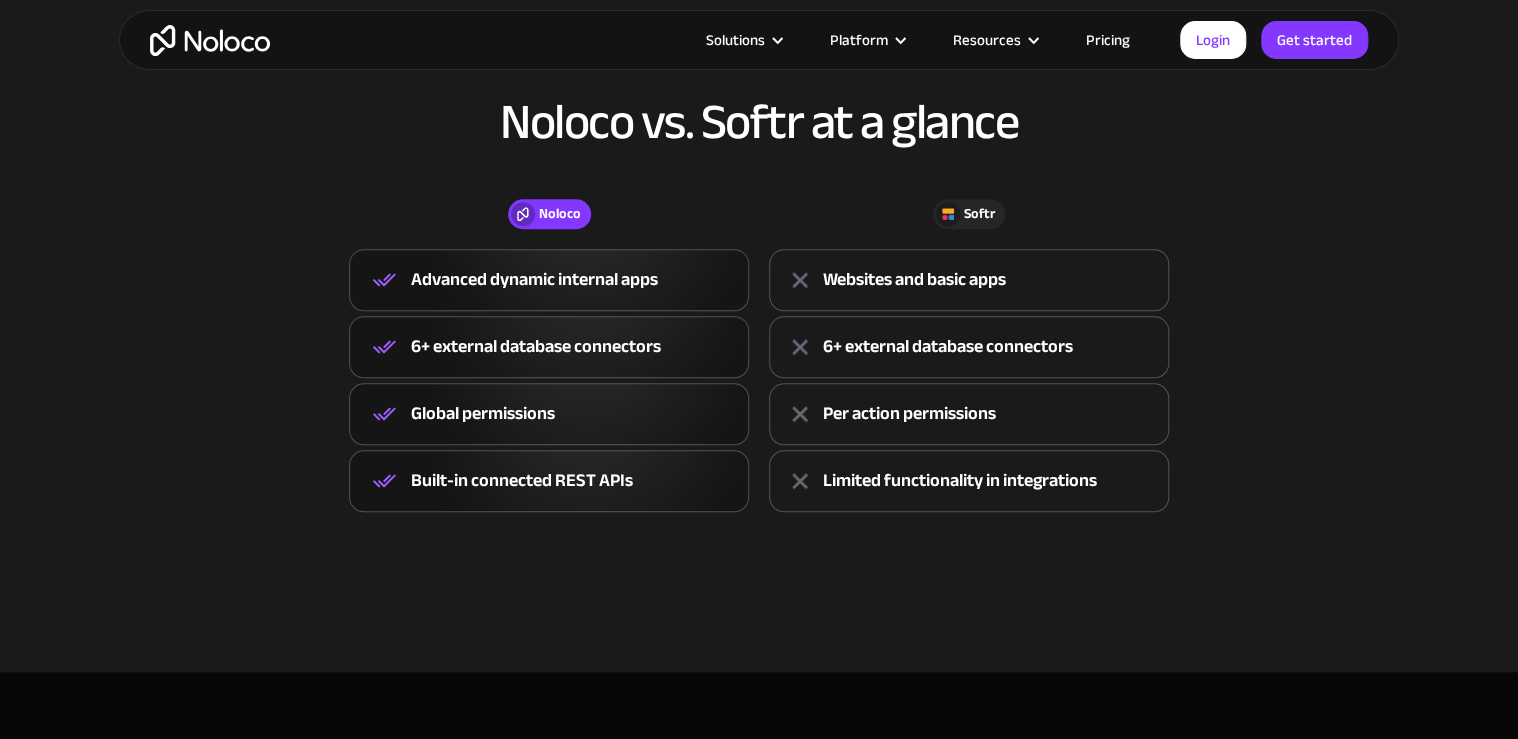 click on "Advanced dynamic internal apps" at bounding box center [534, 280] 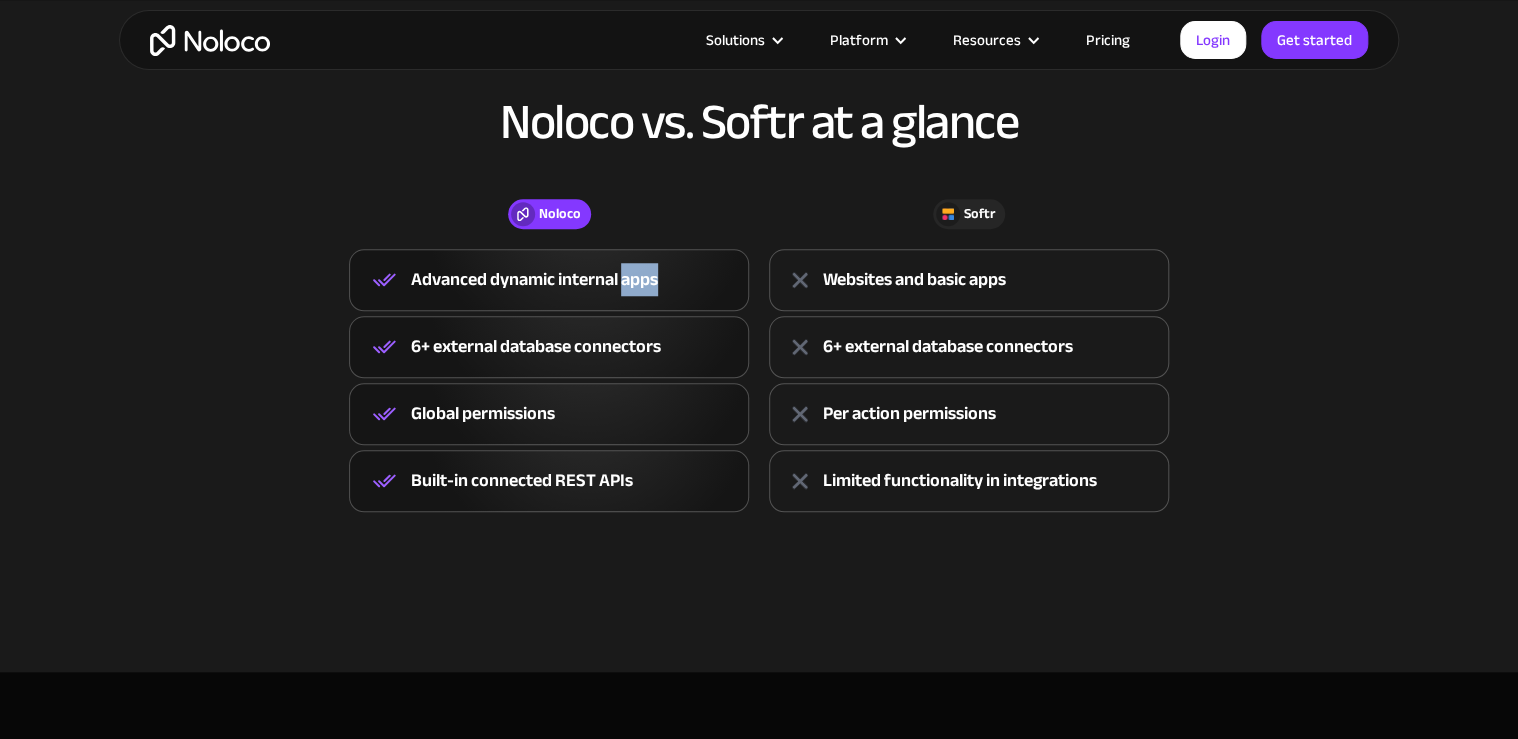 click on "Advanced dynamic internal apps" at bounding box center [534, 280] 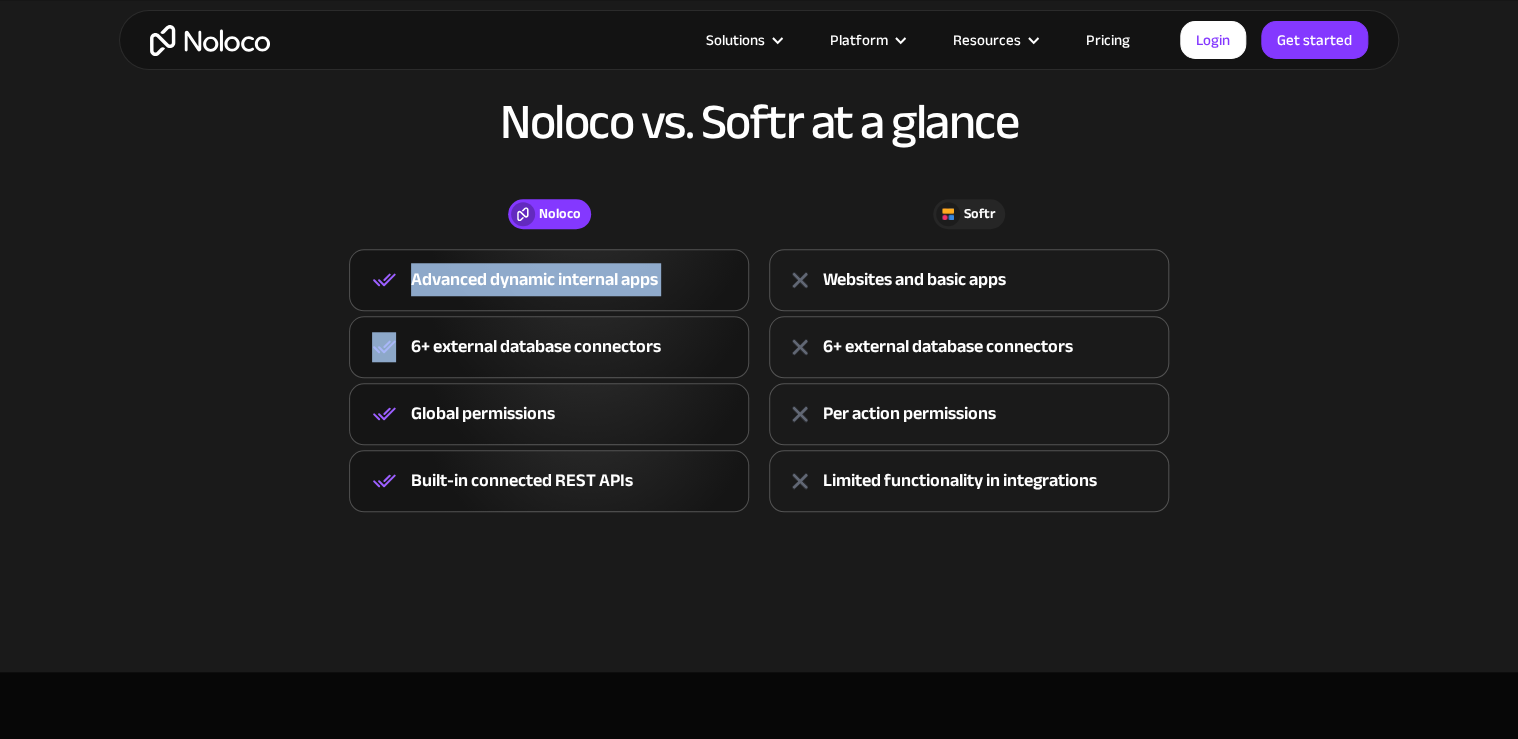click on "Advanced dynamic internal apps" at bounding box center (534, 280) 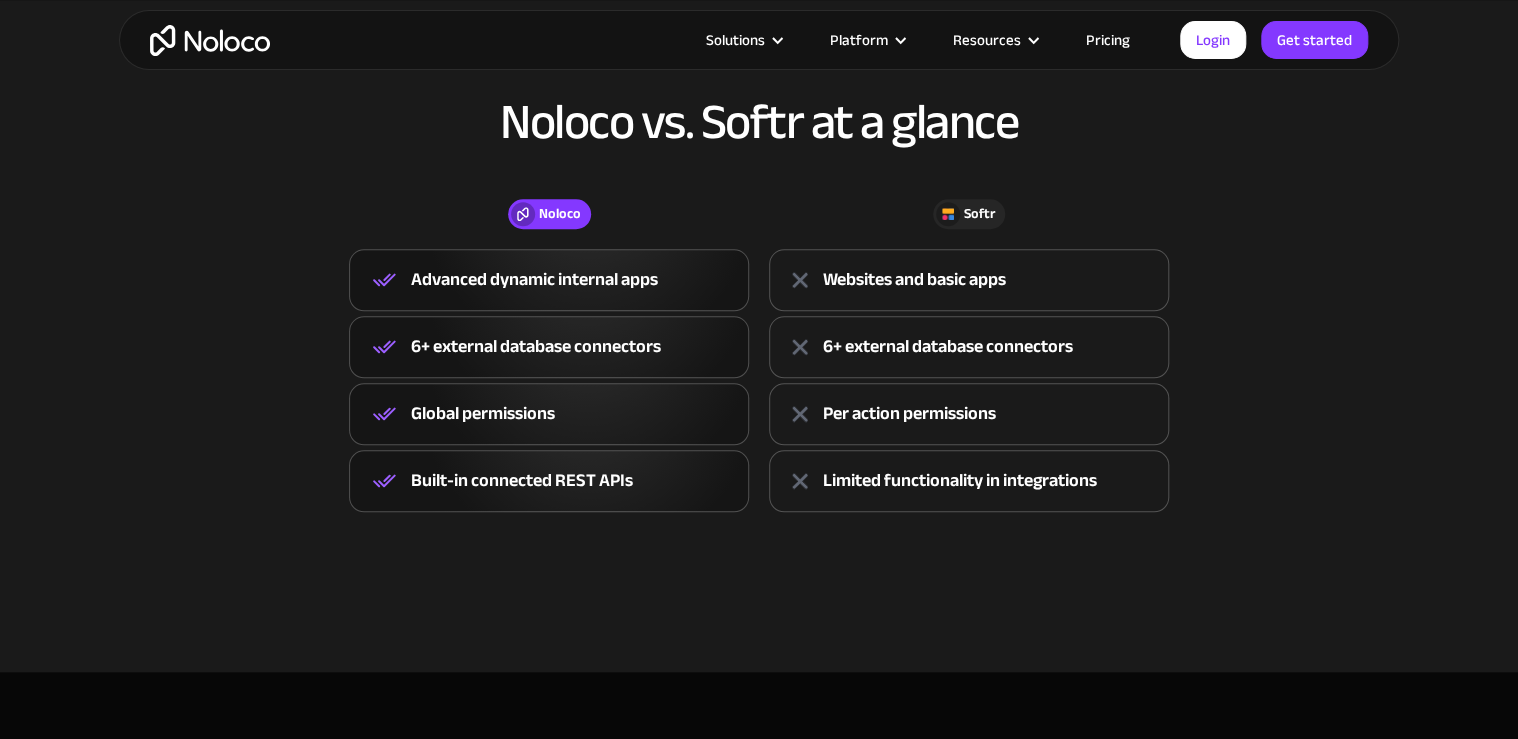 drag, startPoint x: 630, startPoint y: 279, endPoint x: 631, endPoint y: 346, distance: 67.00746 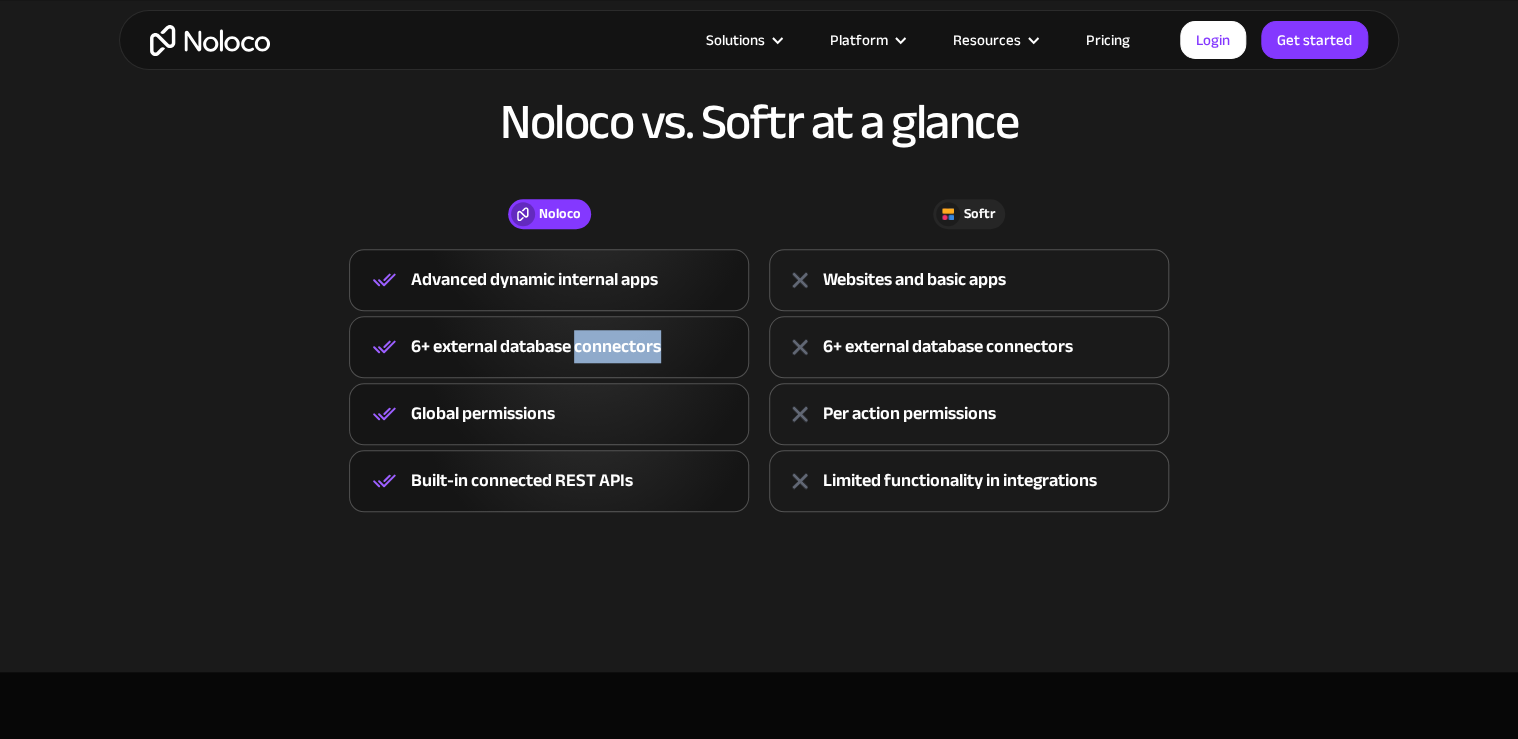 click on "6+ external database connectors" at bounding box center (536, 347) 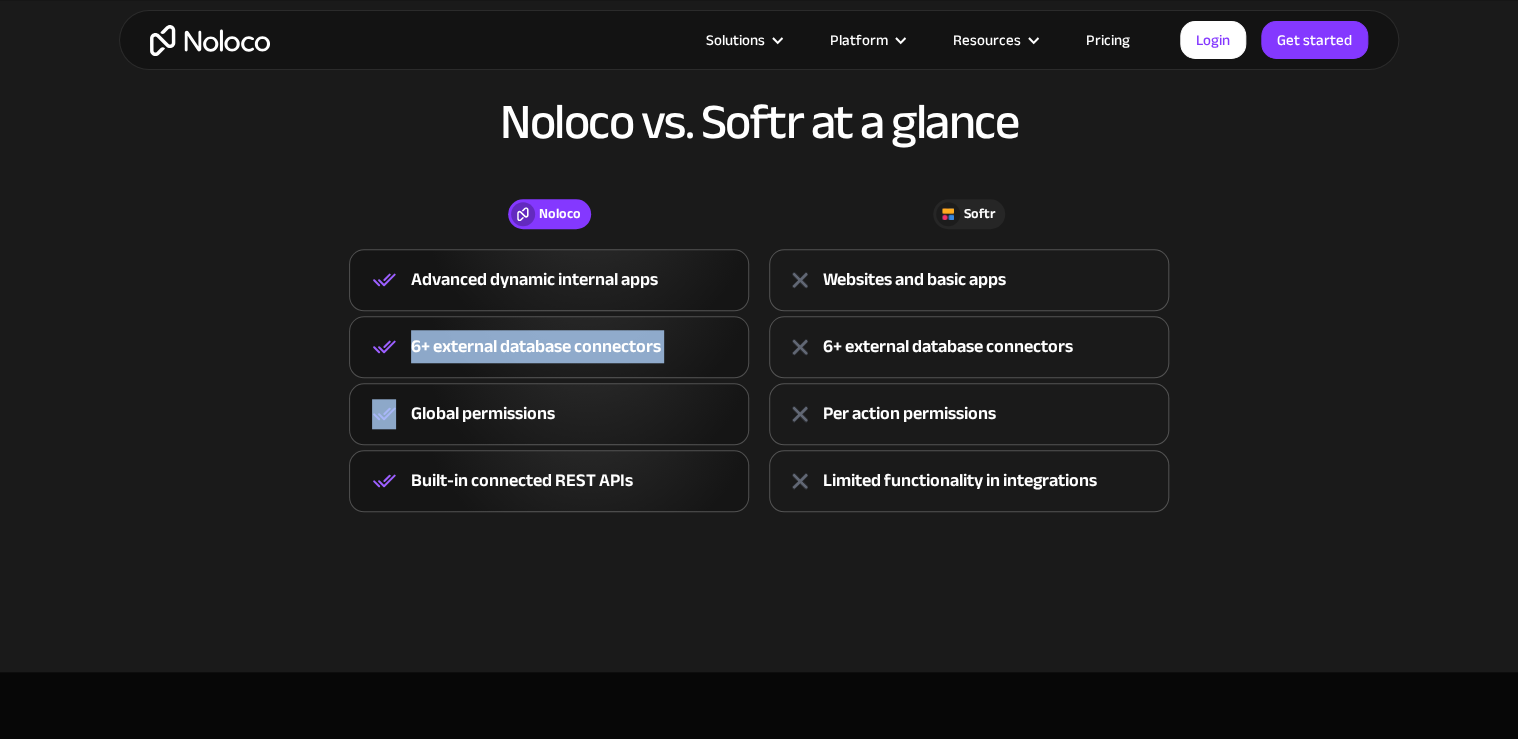 click on "6+ external database connectors" at bounding box center (536, 347) 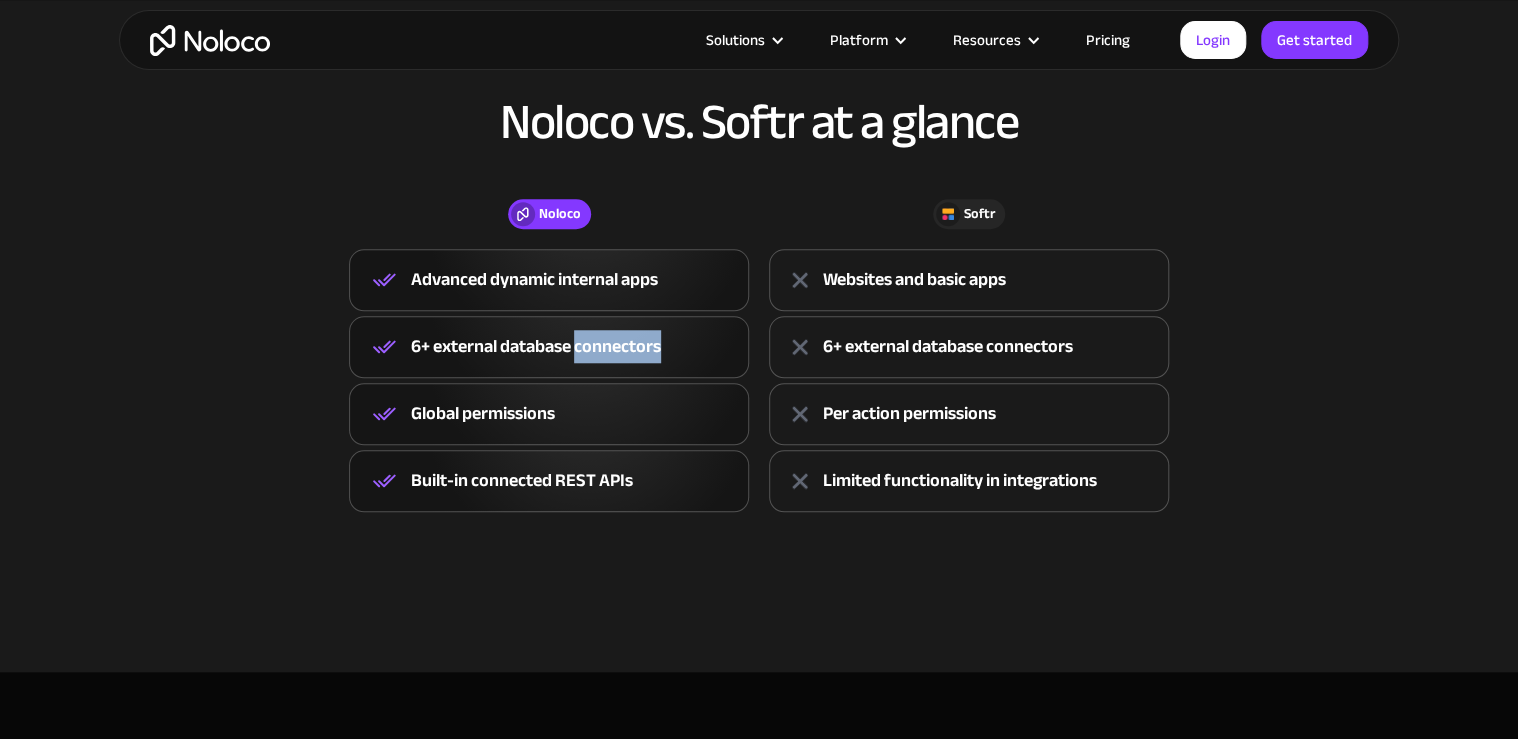 click on "6+ external database connectors" at bounding box center [549, 347] 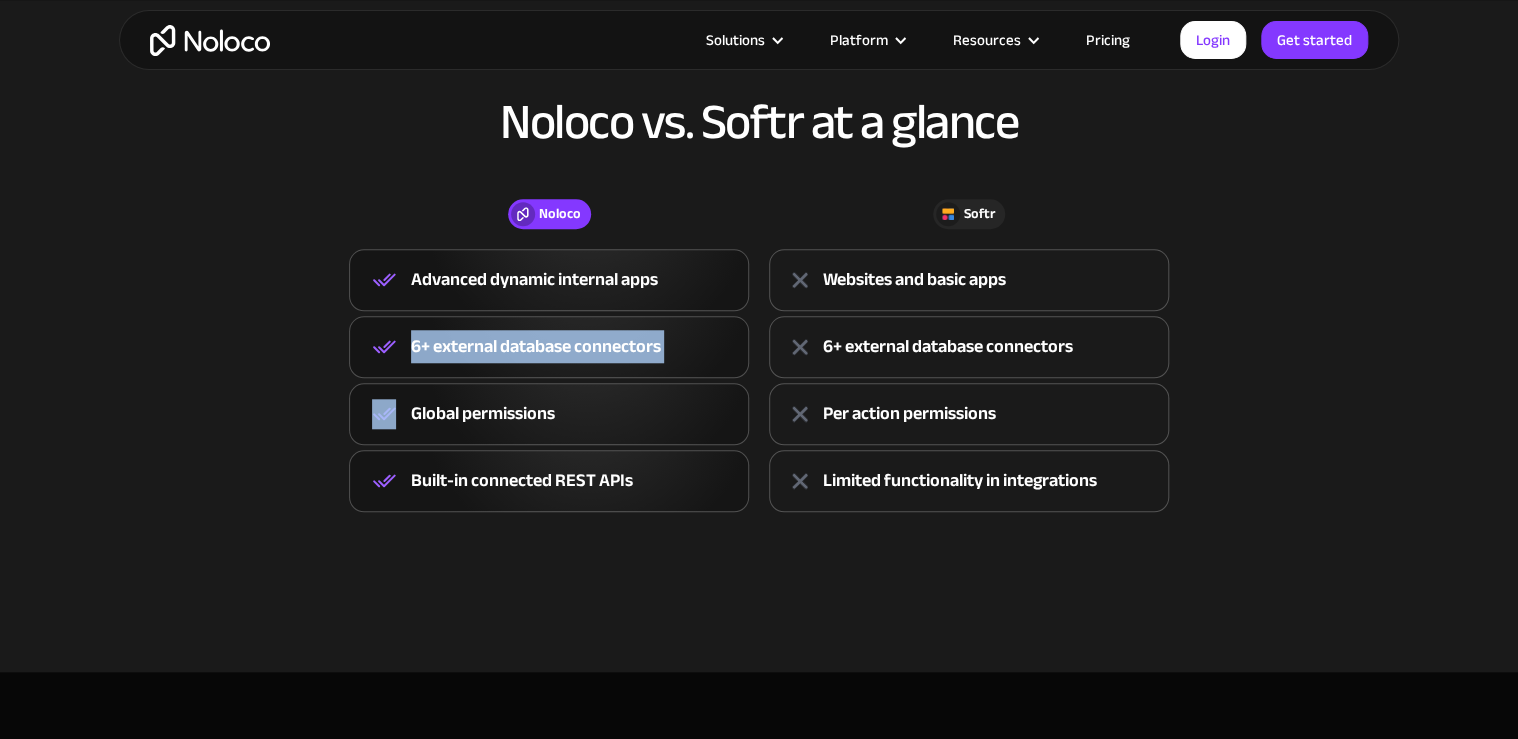 click on "6+ external database connectors" at bounding box center [549, 347] 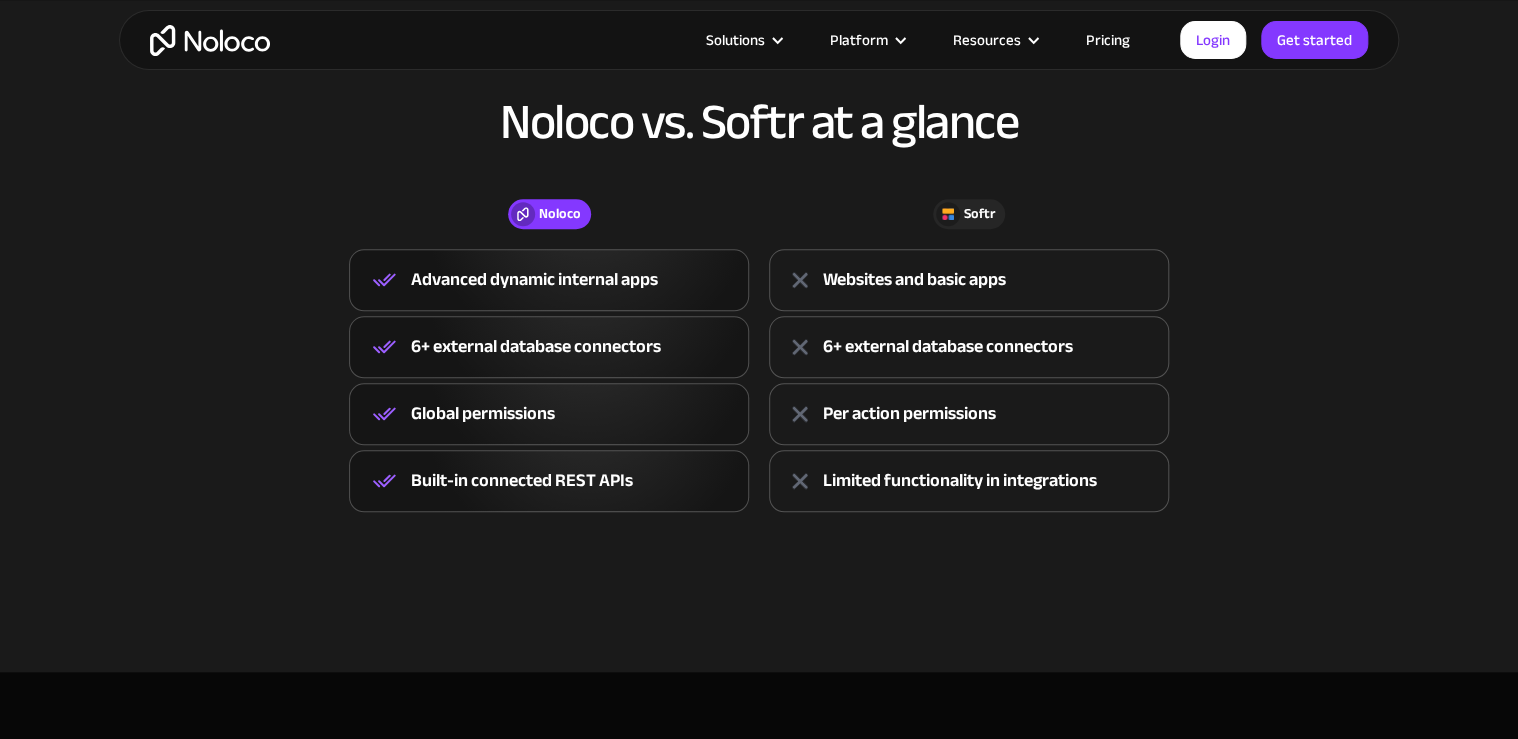 drag, startPoint x: 631, startPoint y: 368, endPoint x: 629, endPoint y: 400, distance: 32.06244 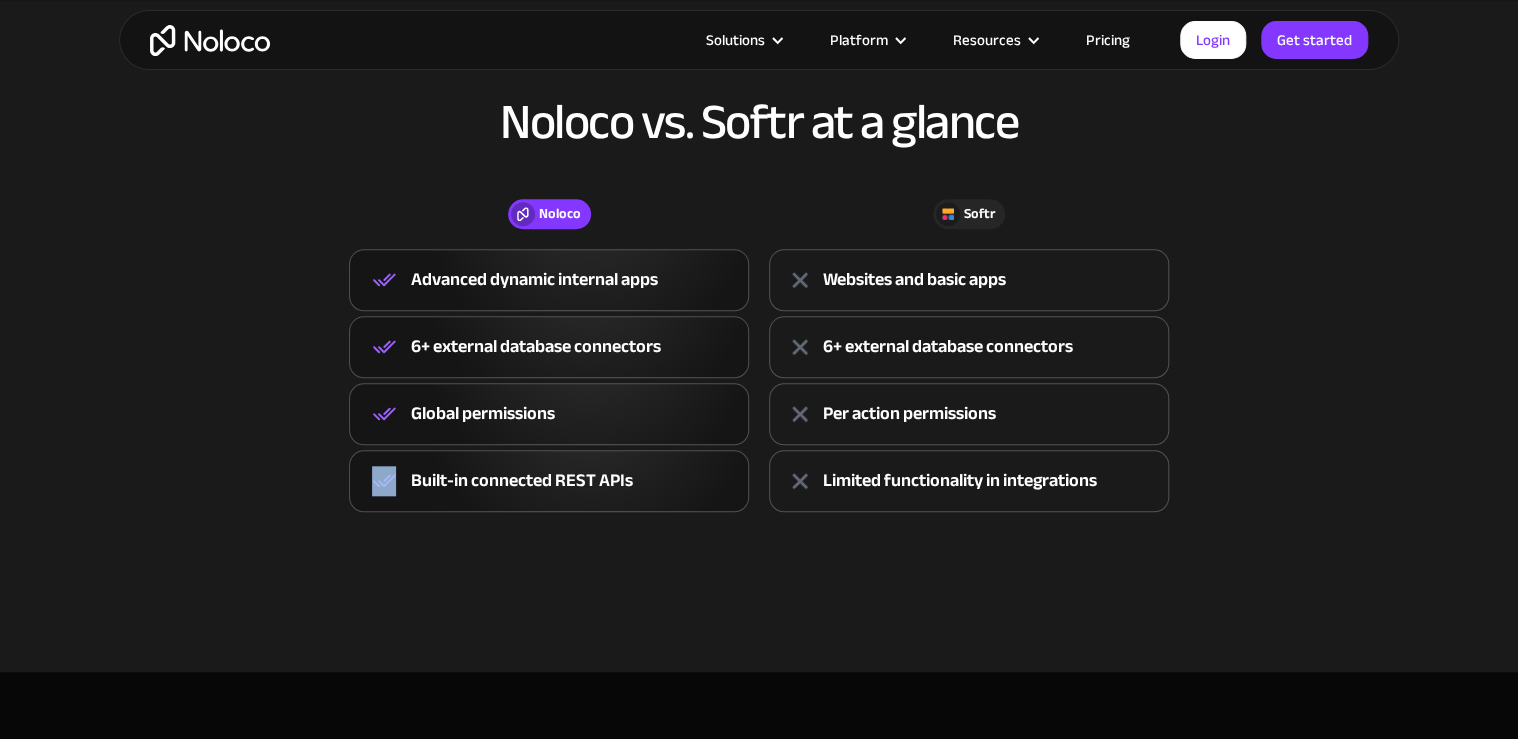 click on "Global permissions" at bounding box center [549, 414] 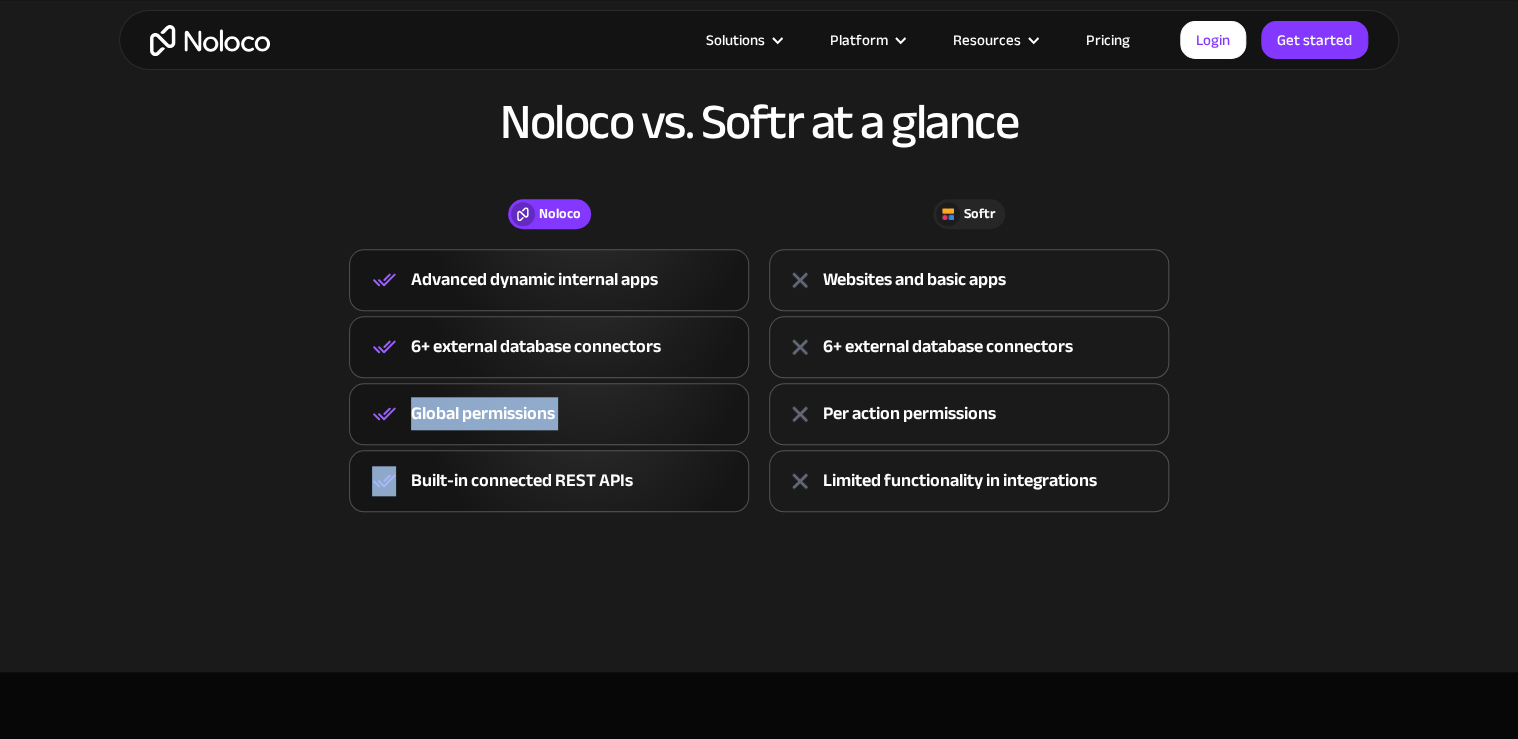 click on "Global permissions" at bounding box center (549, 414) 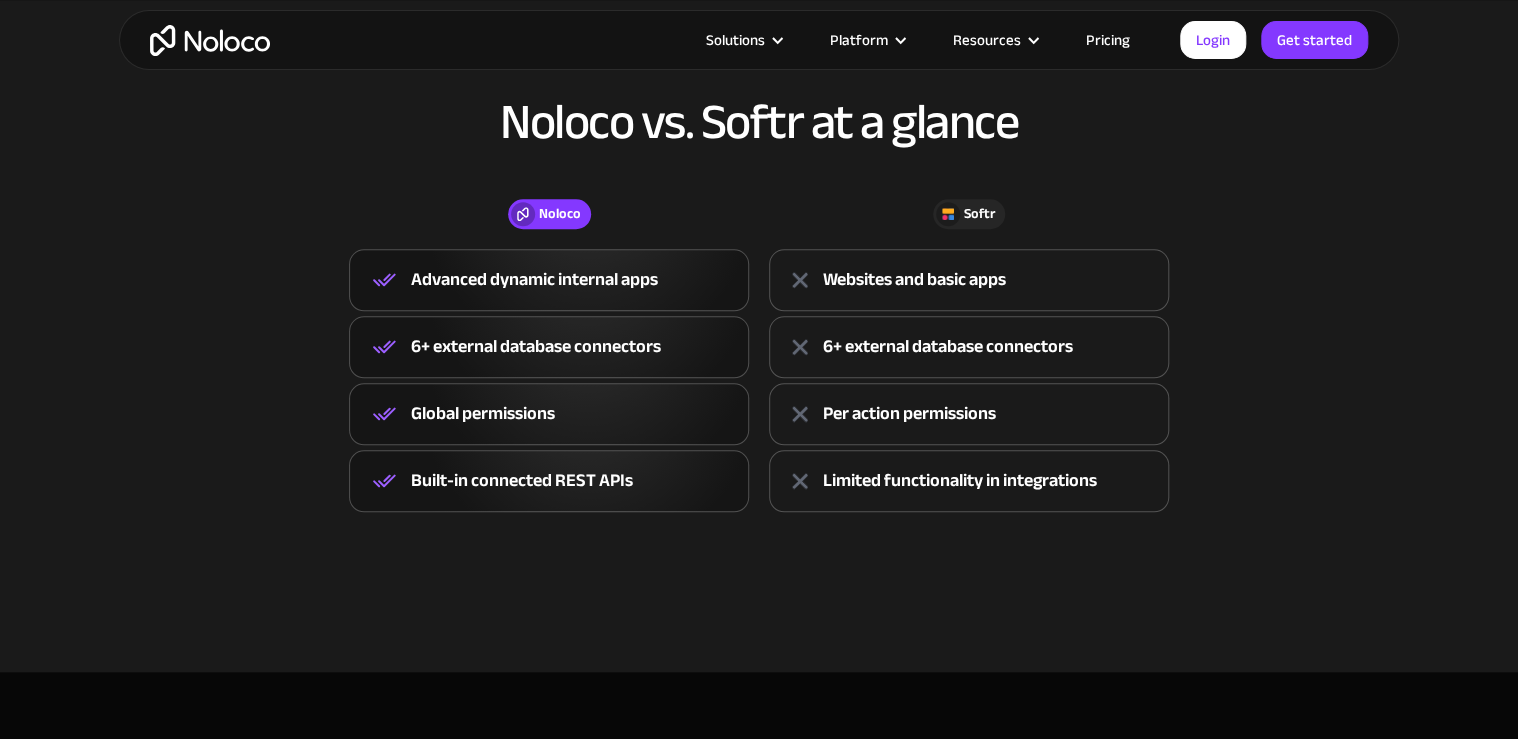 drag, startPoint x: 628, startPoint y: 400, endPoint x: 627, endPoint y: 478, distance: 78.00641 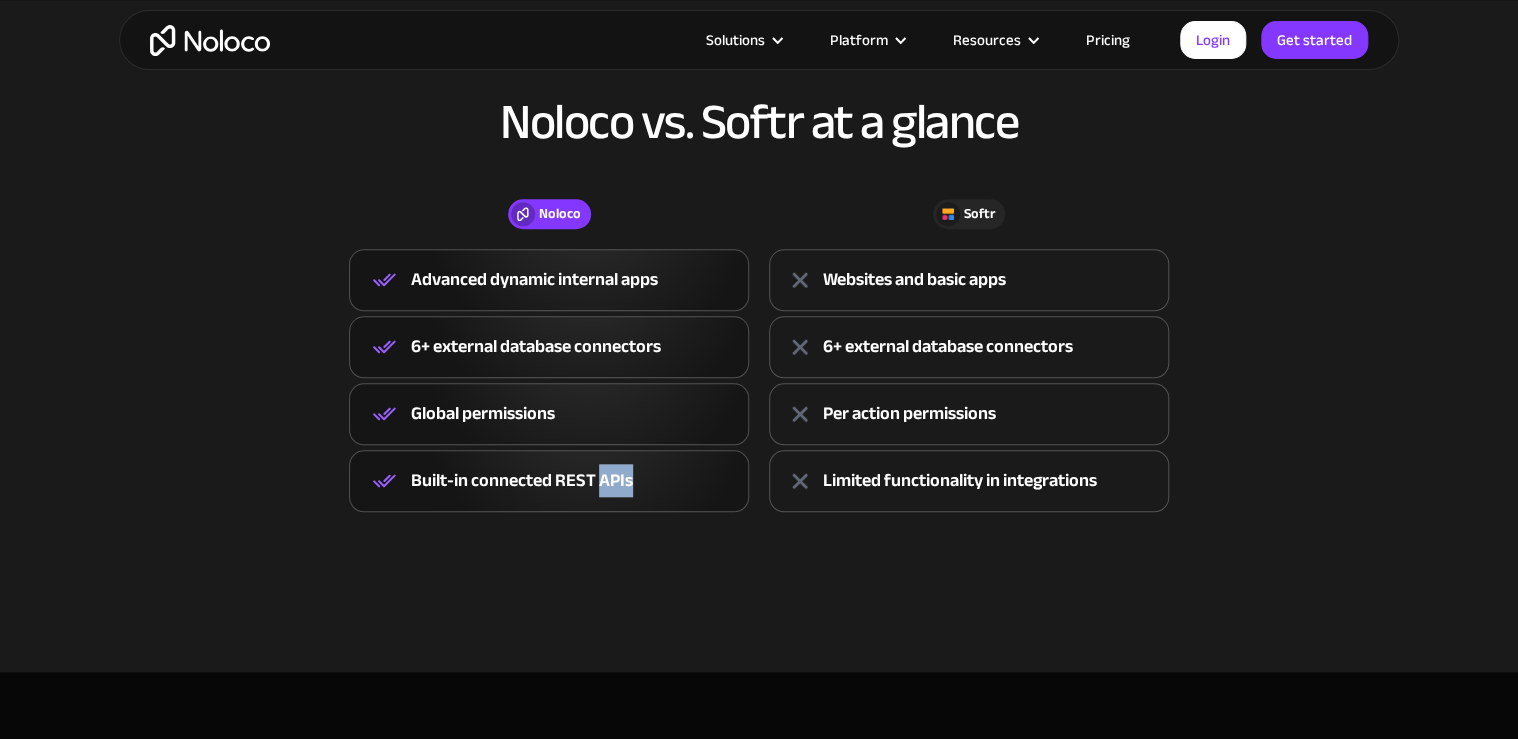 click on "Built-in connected REST APIs" at bounding box center (522, 481) 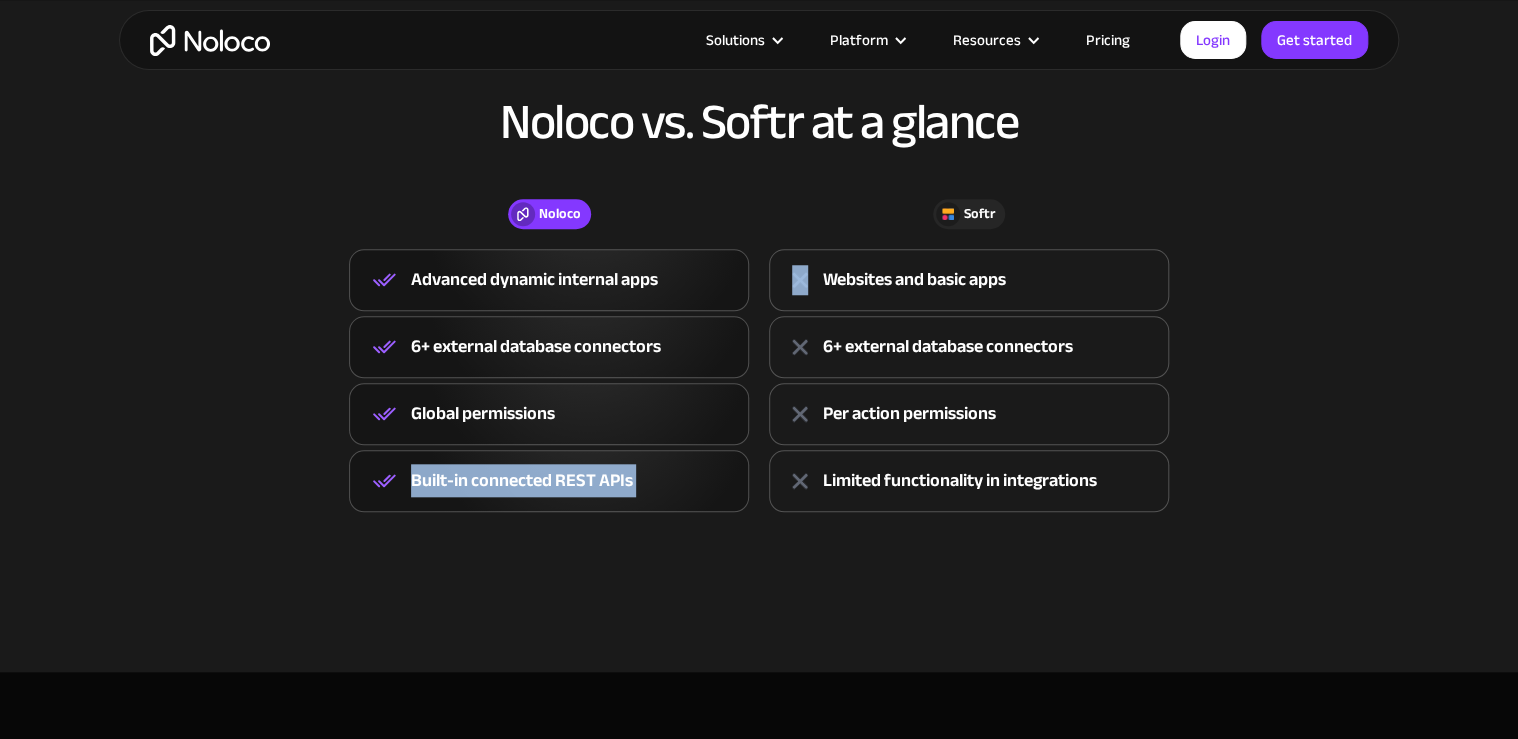 click on "Built-in connected REST APIs" at bounding box center [522, 481] 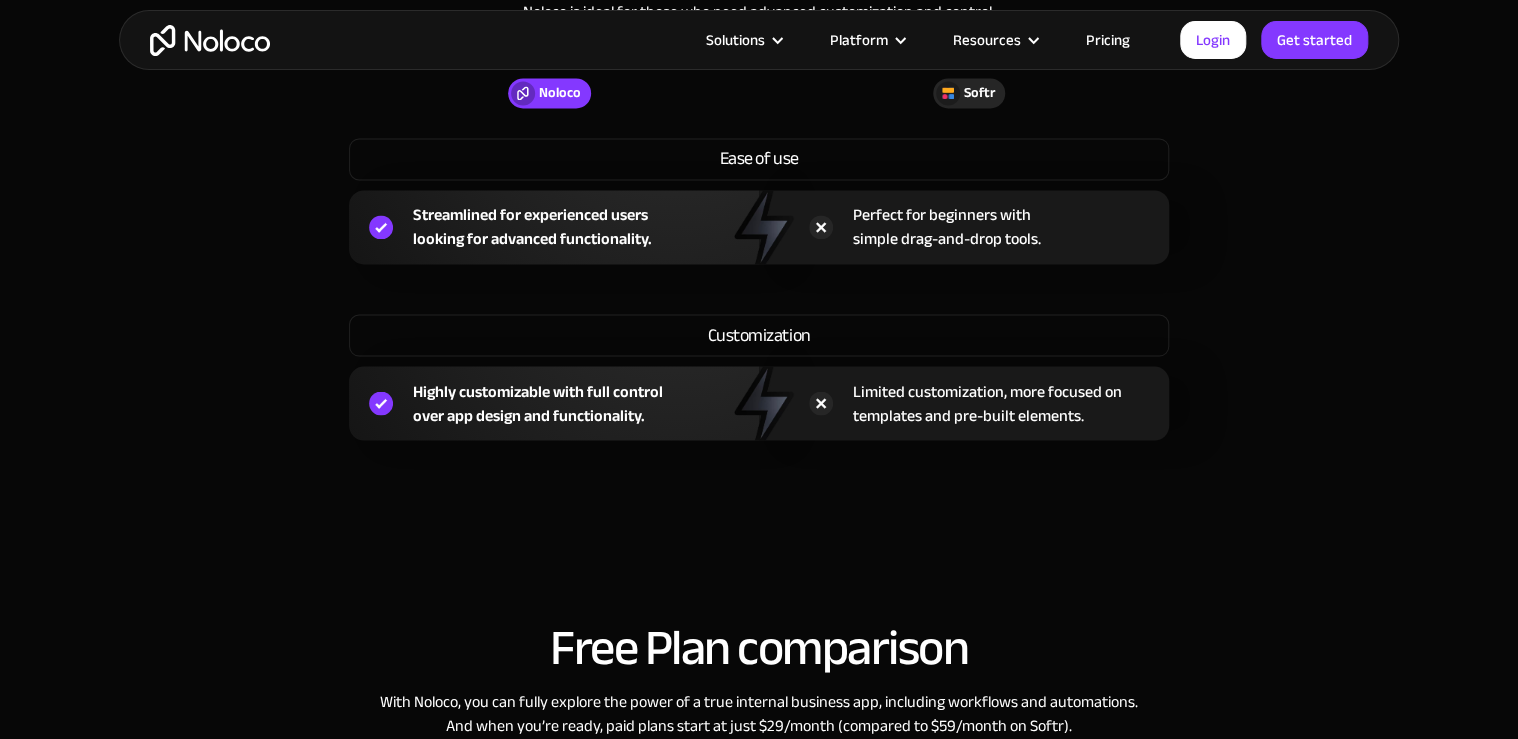 scroll, scrollTop: 1600, scrollLeft: 0, axis: vertical 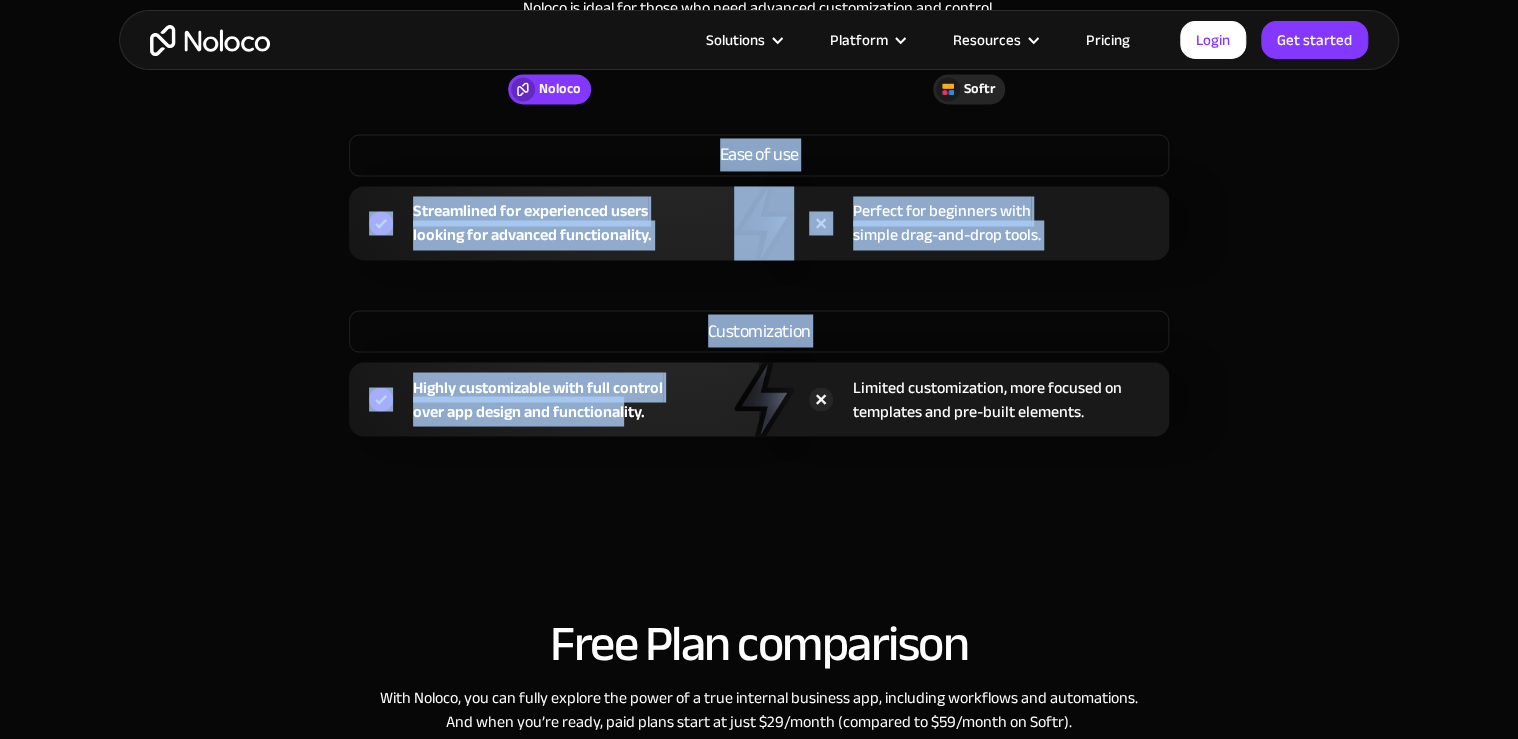 drag, startPoint x: 397, startPoint y: 152, endPoint x: 624, endPoint y: 490, distance: 407.1523 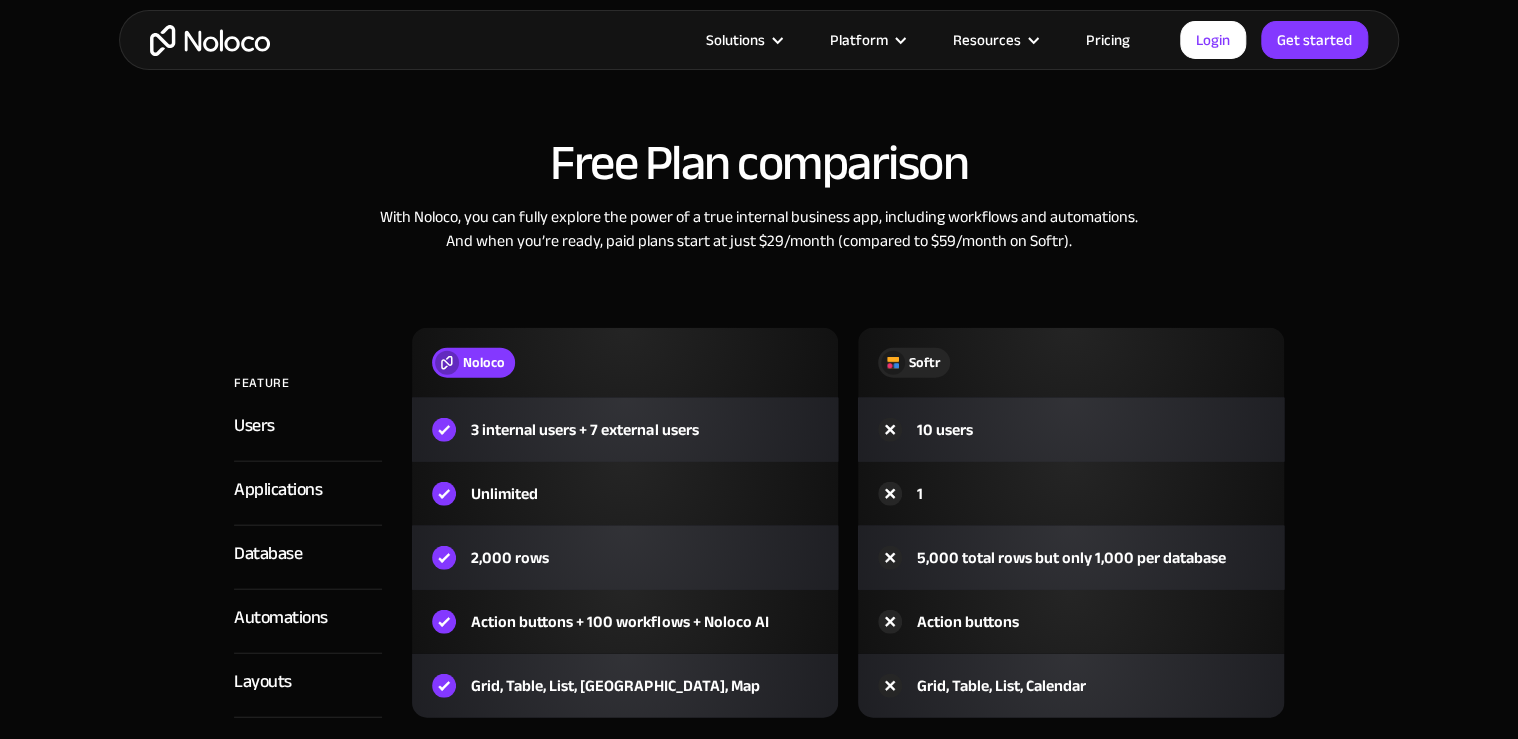 scroll, scrollTop: 2160, scrollLeft: 0, axis: vertical 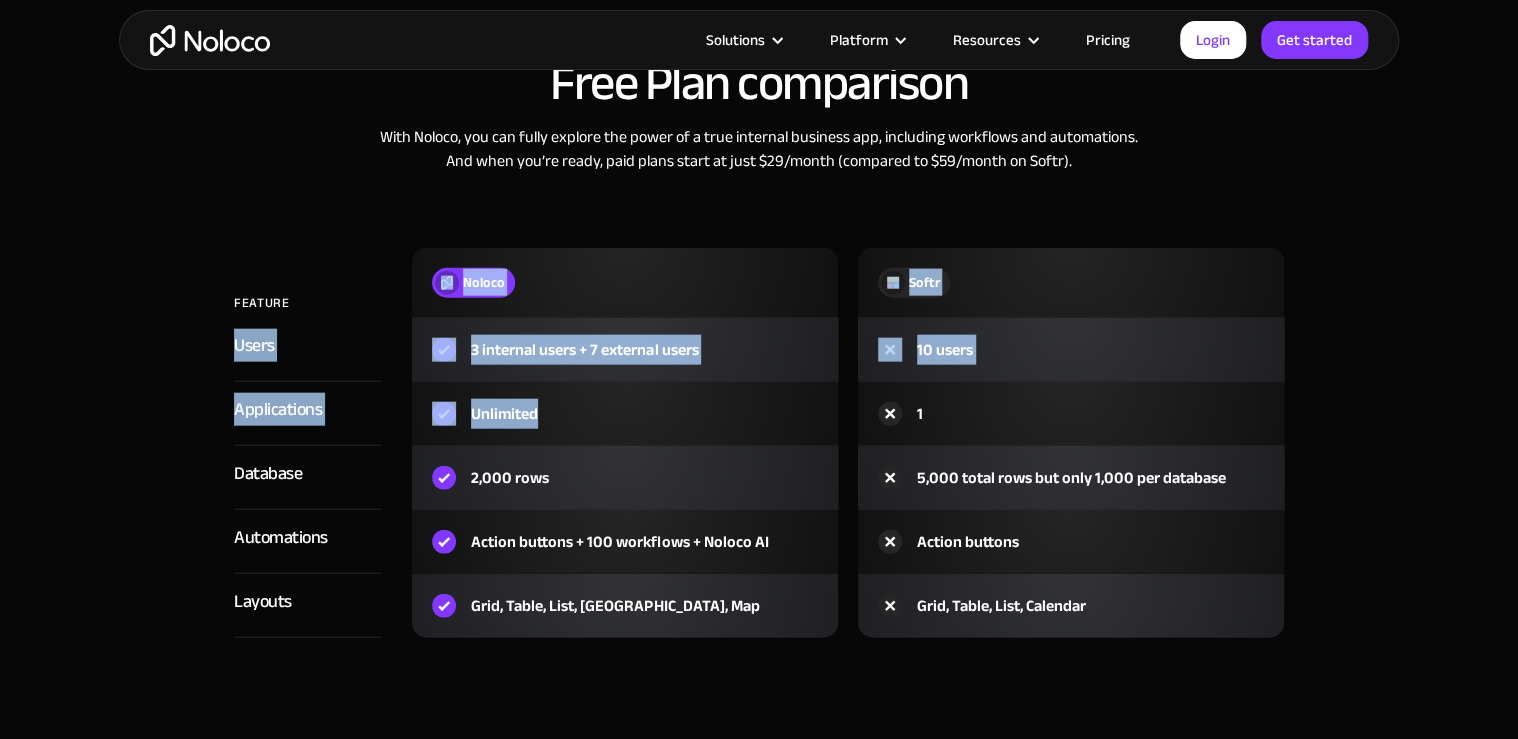 drag, startPoint x: 614, startPoint y: 428, endPoint x: 438, endPoint y: 300, distance: 217.62354 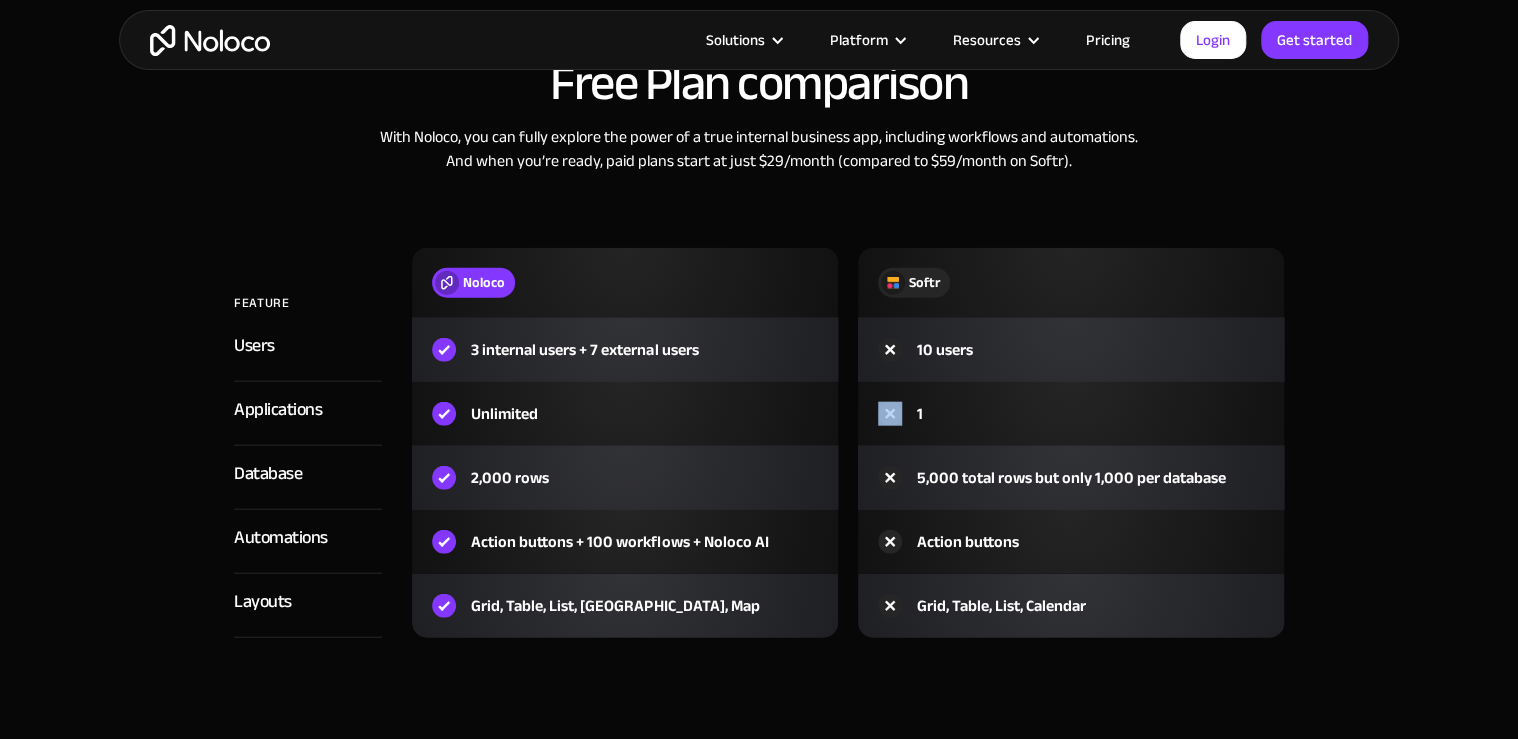 click on "Unlimited" at bounding box center [625, 414] 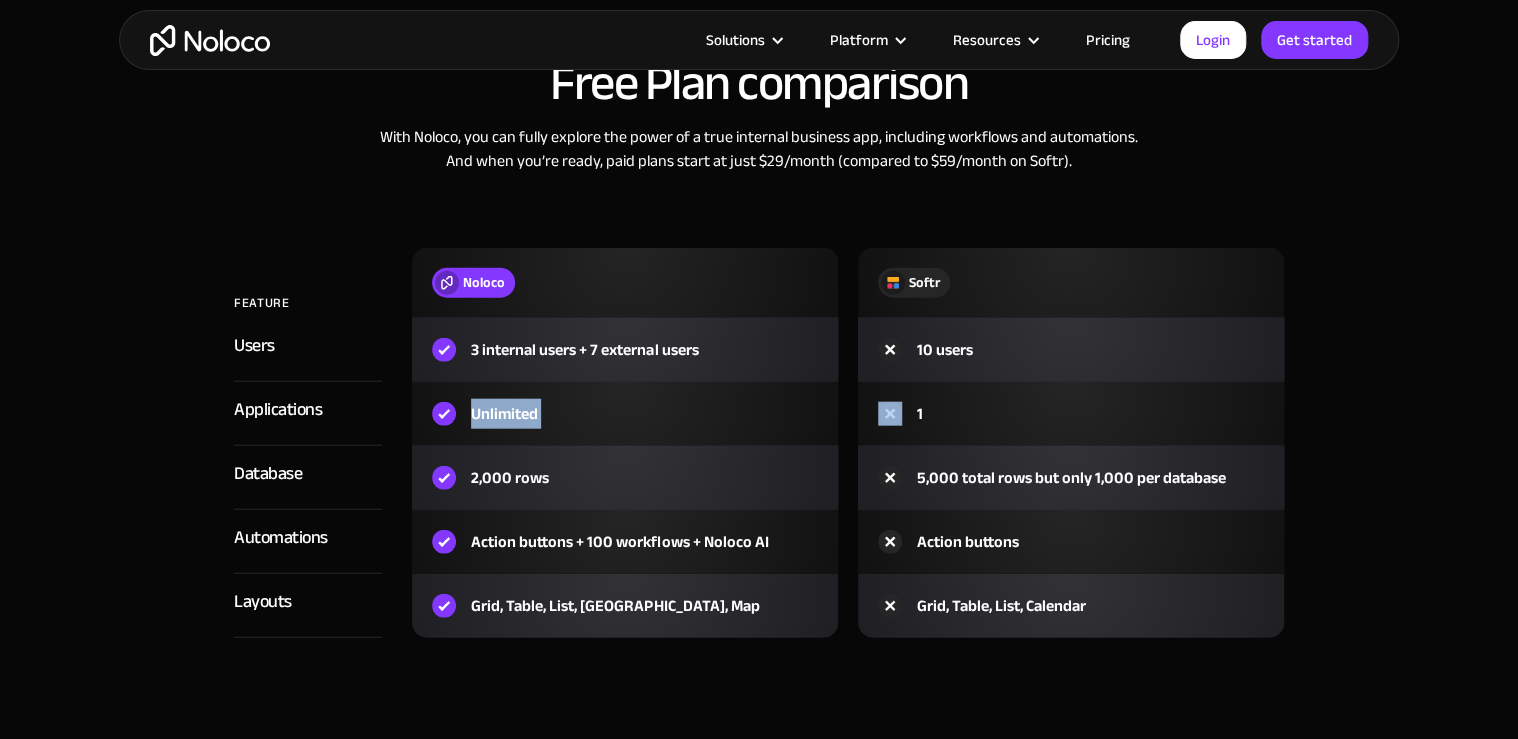 click on "Unlimited" at bounding box center [625, 414] 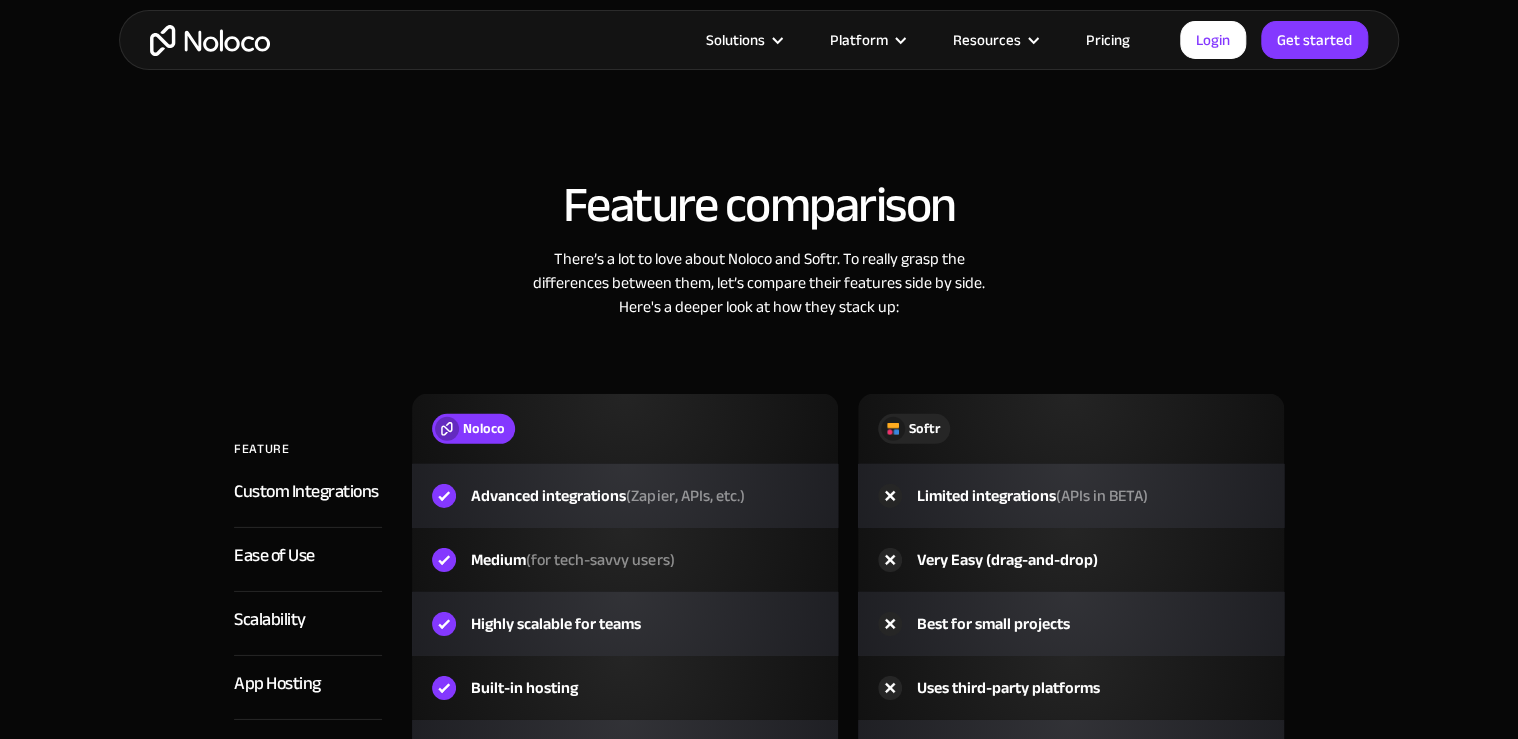scroll, scrollTop: 2880, scrollLeft: 0, axis: vertical 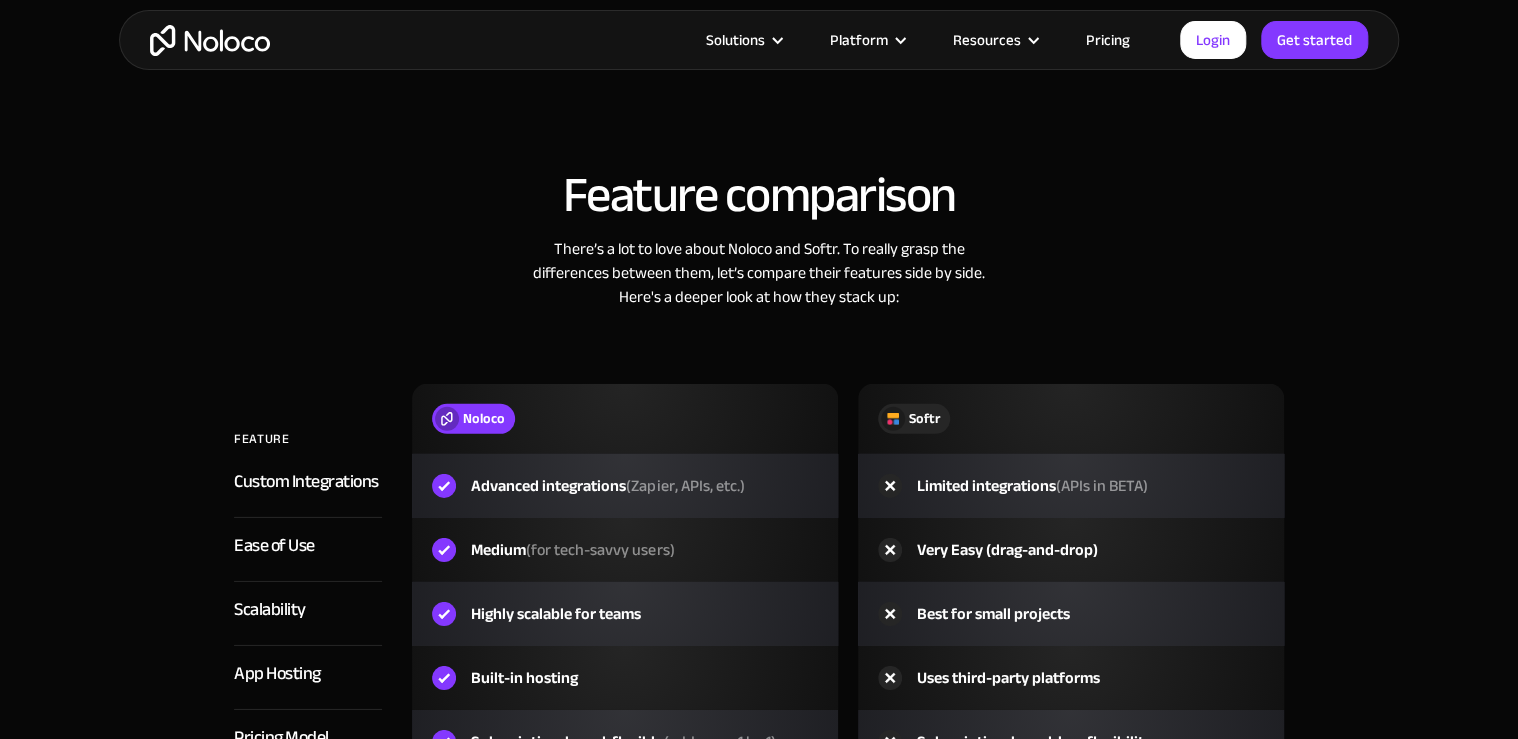 click on "Feature comparison There’s a lot to love about Noloco and Softr. To really grasp the  differences between them, let’s compare their features side by side.  Here's a deeper look at how they stack up: FEATURE Noloco Softr Custom Integrations Advanced integrations  (Zapier, APIs, etc.) Limited integrations  (APIs in BETA)   Ease of Use Medium  (for tech-savvy users) Very Easy (drag-and-drop) Scalability Highly scalable for teams Best for small projects App Hosting Built-in hosting Uses third-party platforms Pricing Model Subscription-based, flexible   (add users 1 by 1)   Subscription-based, less flexibility" at bounding box center (759, 491) 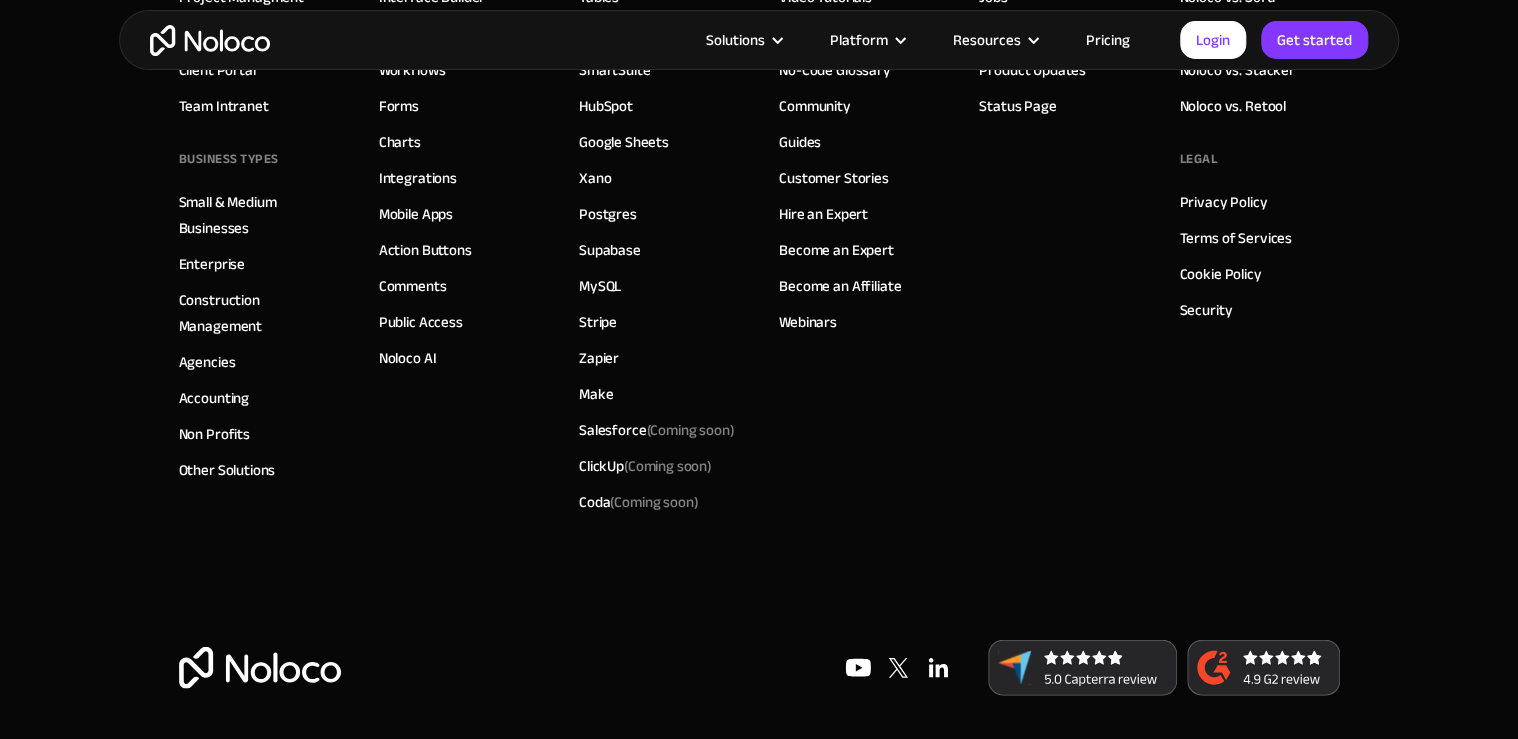 drag, startPoint x: 678, startPoint y: 363, endPoint x: 669, endPoint y: 356, distance: 11.401754 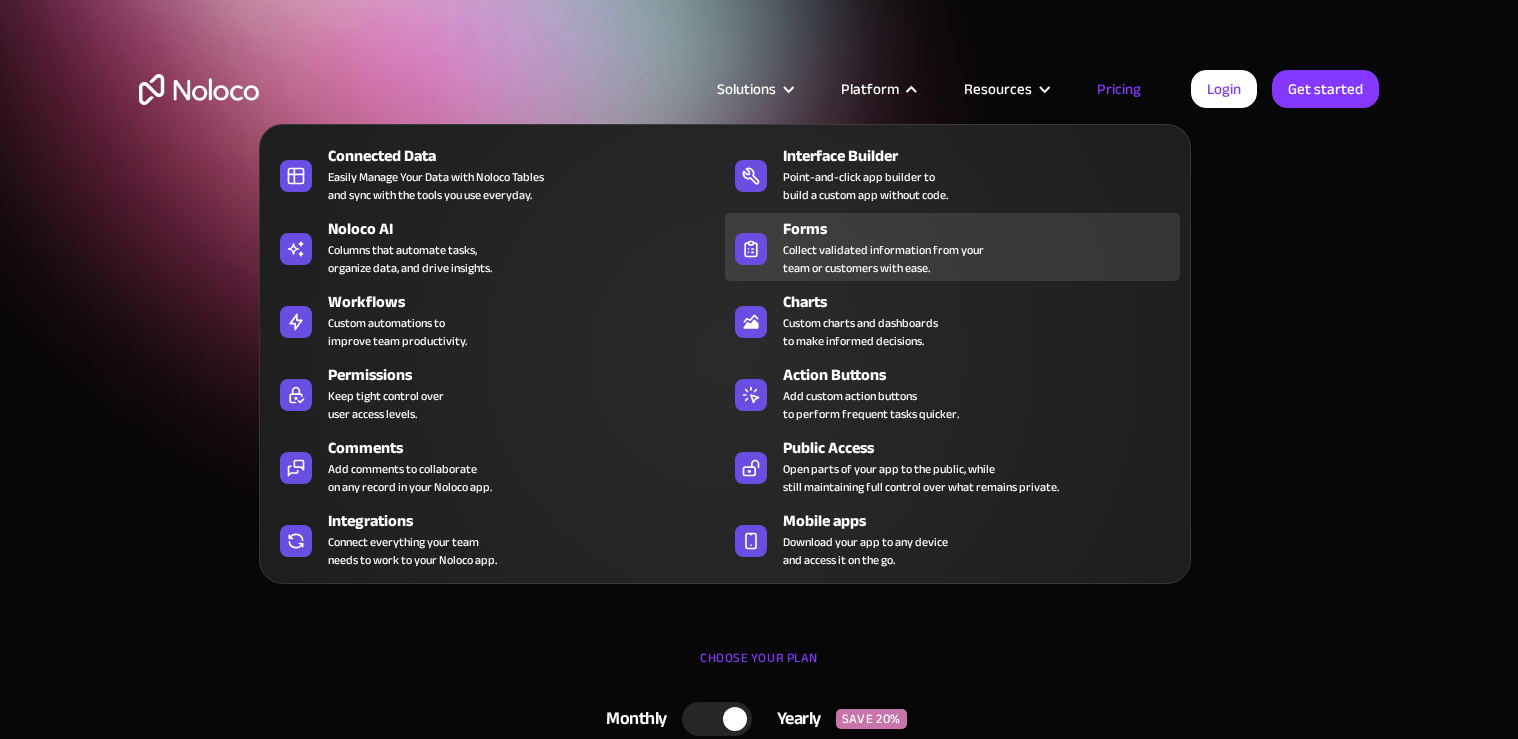 scroll, scrollTop: 0, scrollLeft: 0, axis: both 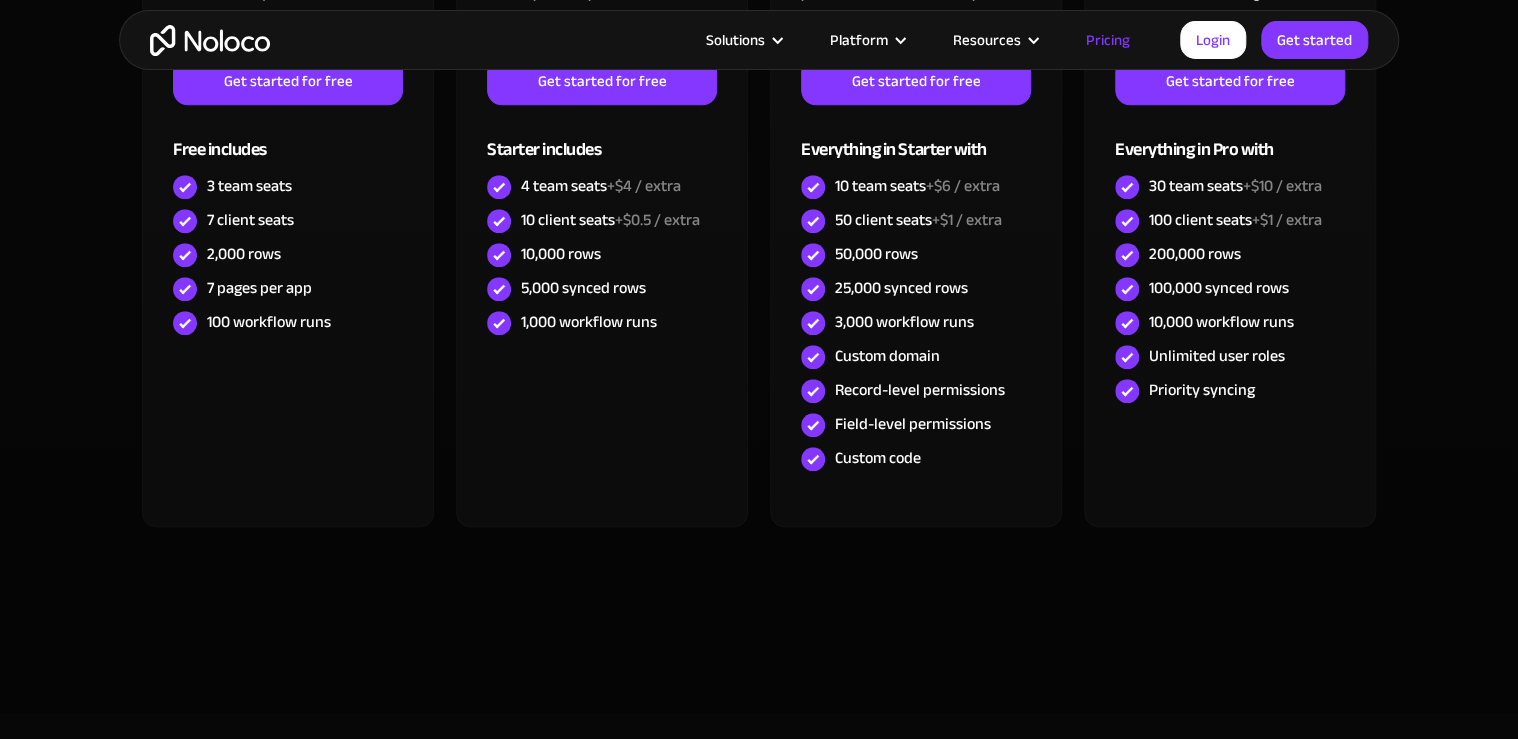 drag, startPoint x: 8, startPoint y: 464, endPoint x: 75, endPoint y: 450, distance: 68.44706 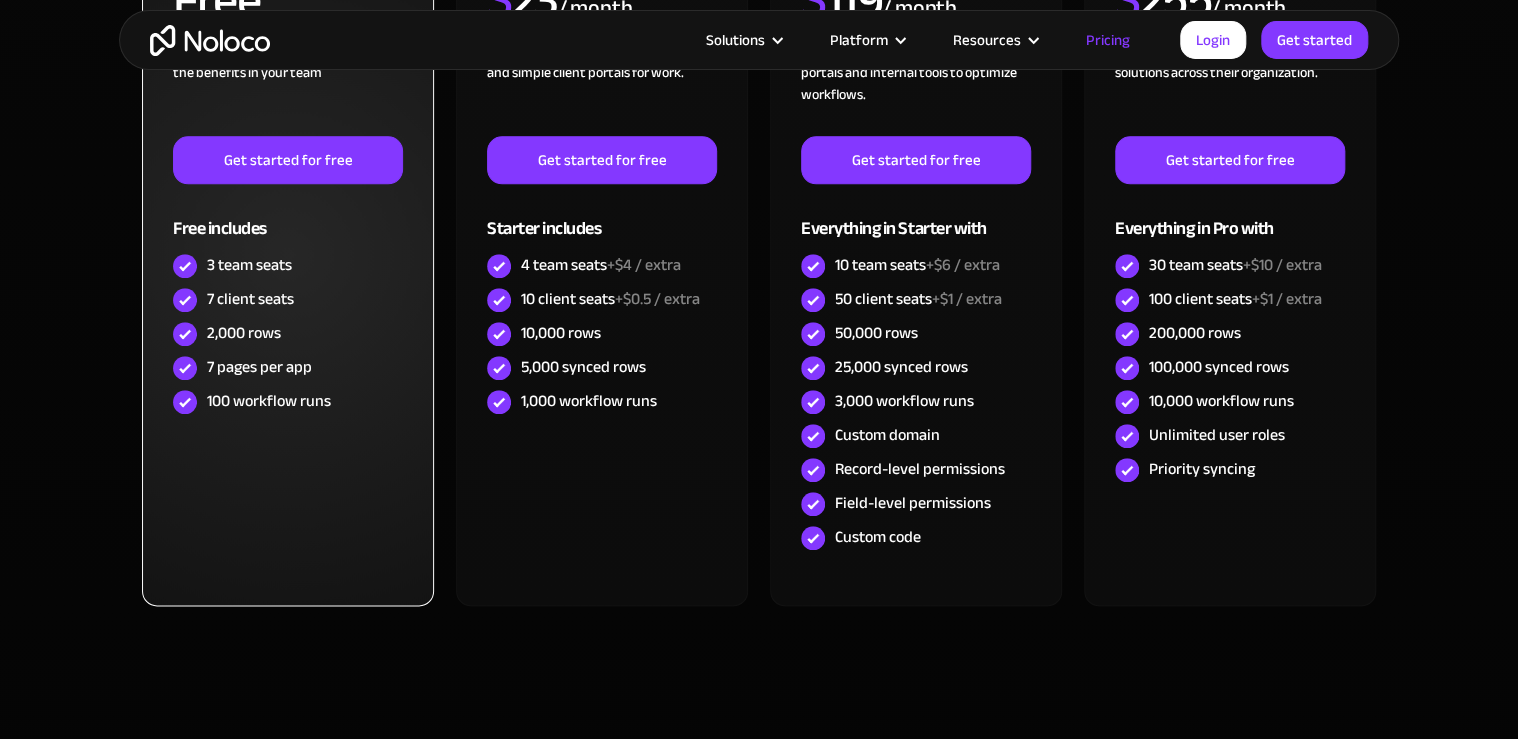 scroll, scrollTop: 720, scrollLeft: 0, axis: vertical 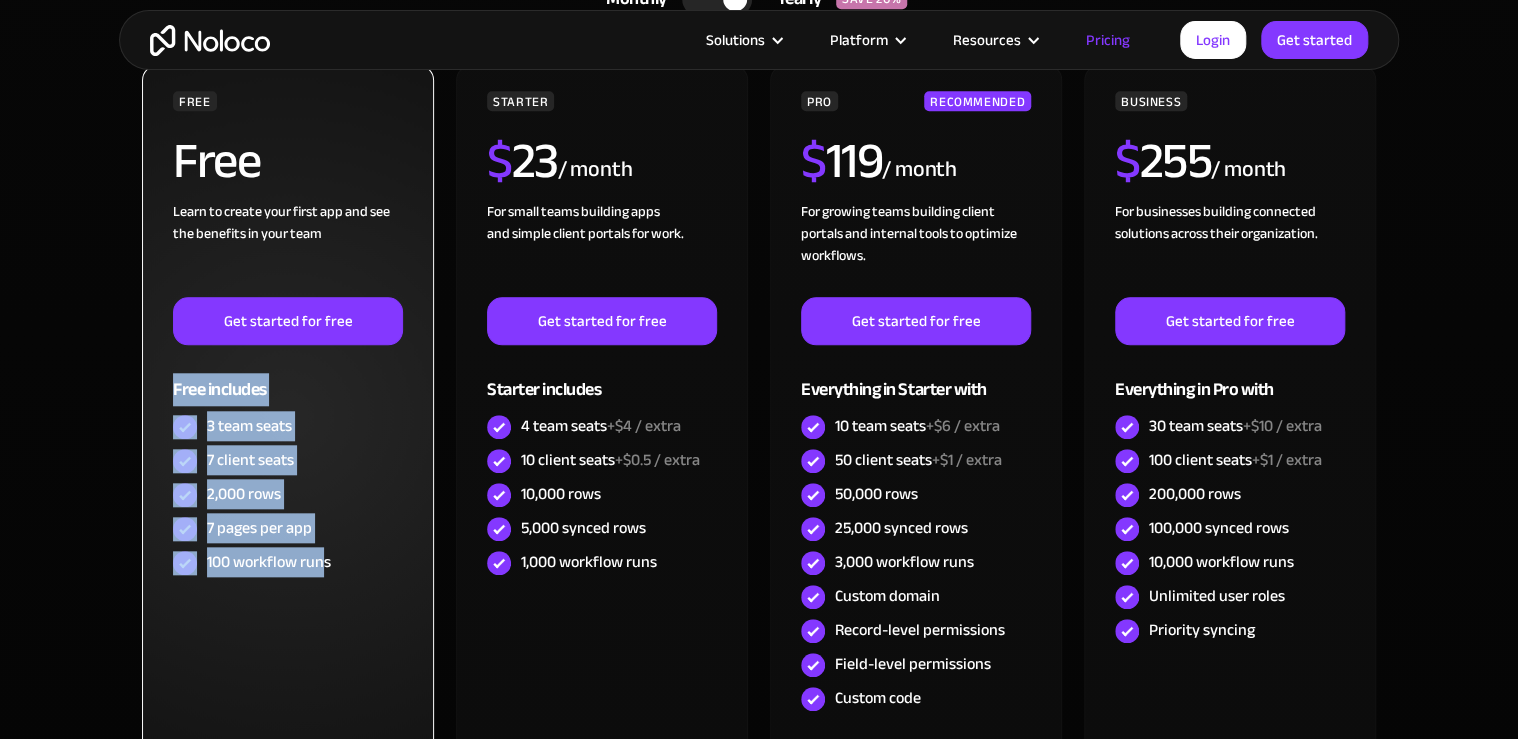 drag, startPoint x: 321, startPoint y: 585, endPoint x: 155, endPoint y: 376, distance: 266.90262 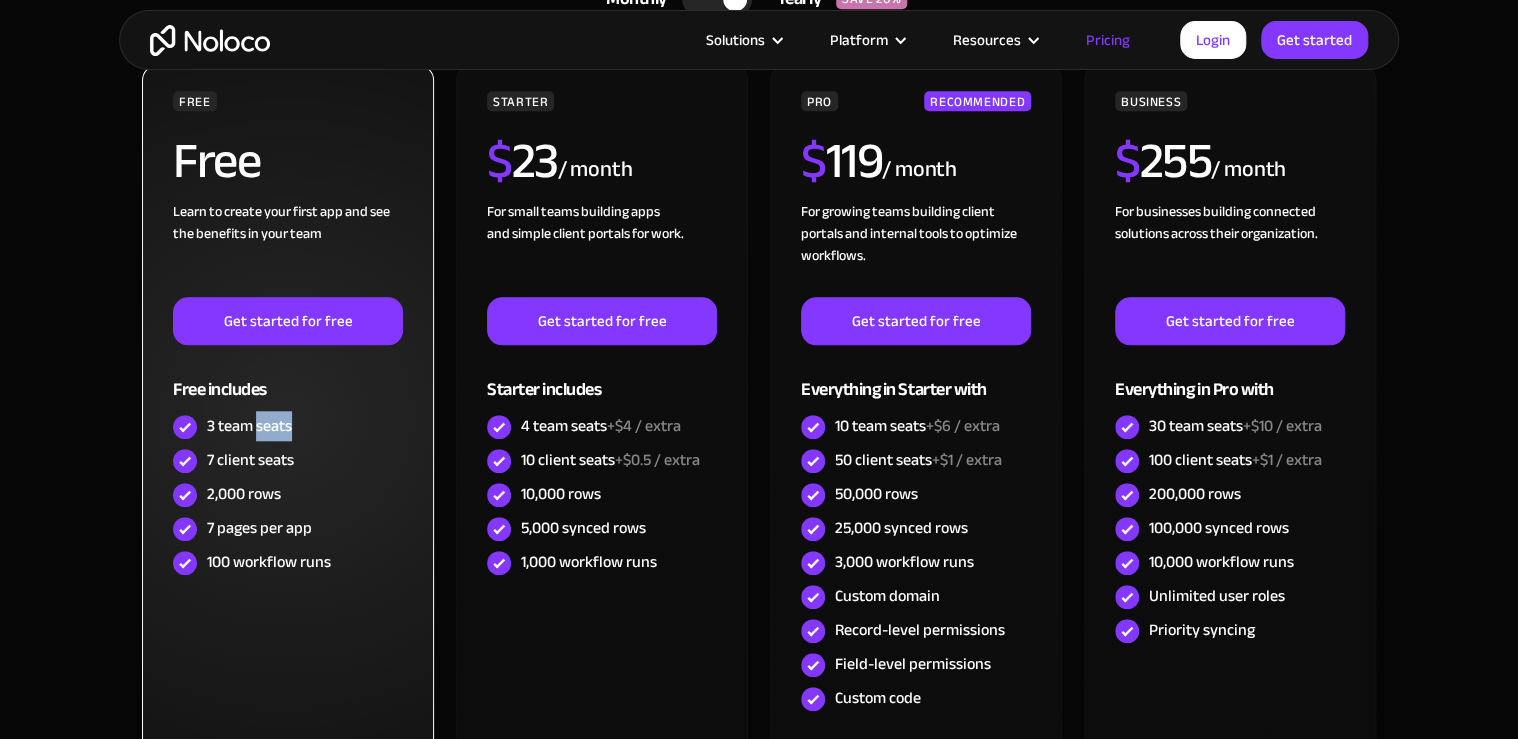click on "3 team seats" at bounding box center [249, 426] 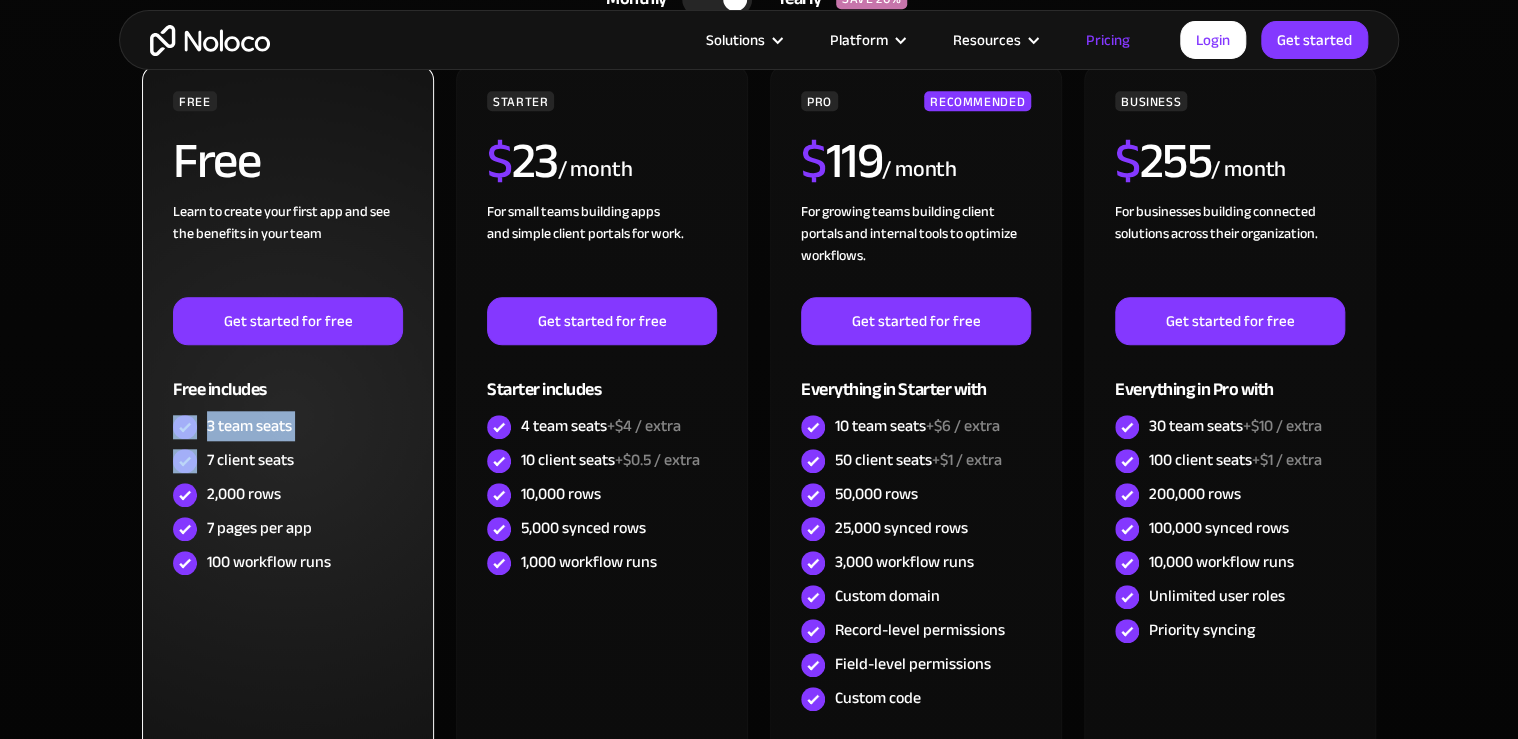 drag, startPoint x: 280, startPoint y: 432, endPoint x: 148, endPoint y: 415, distance: 133.0902 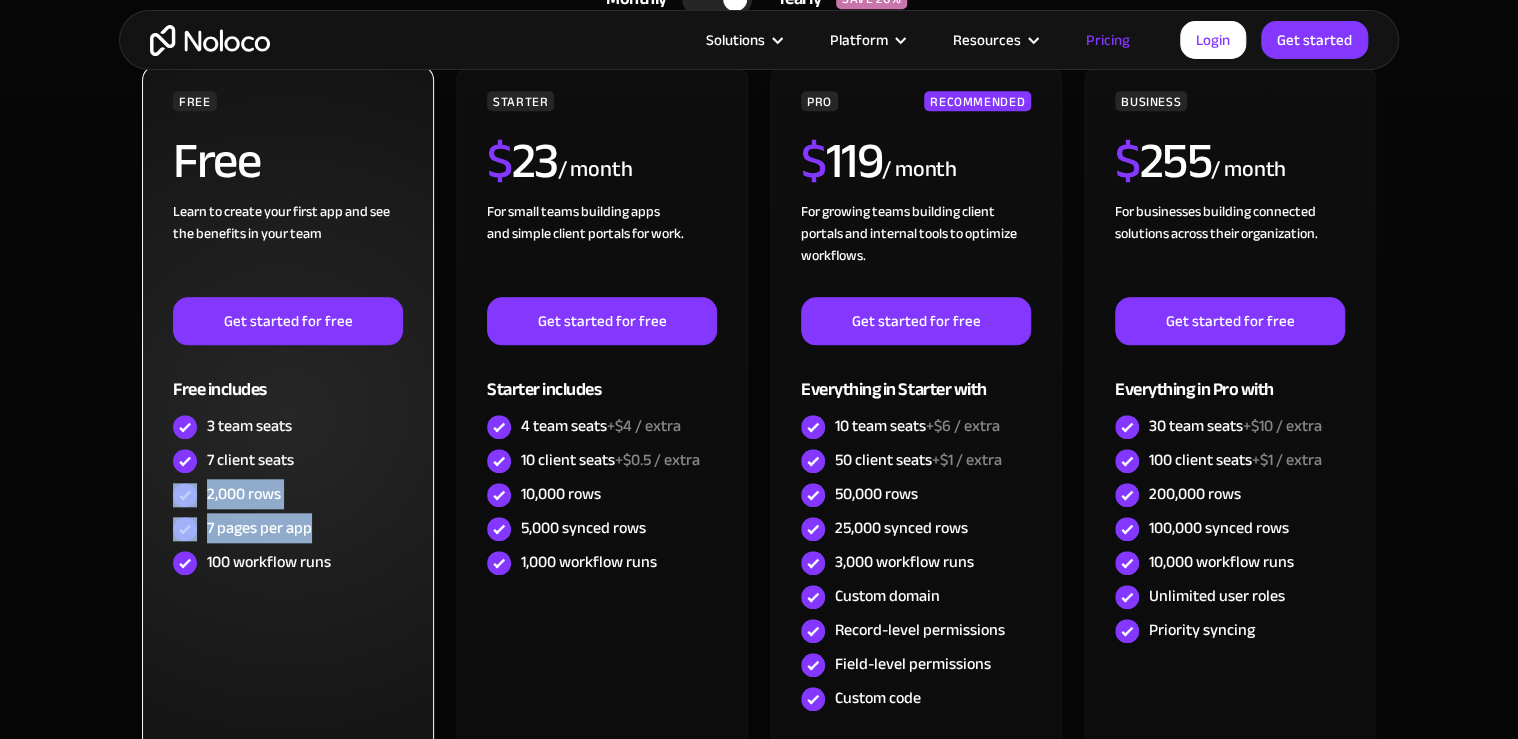 drag, startPoint x: 284, startPoint y: 511, endPoint x: 192, endPoint y: 487, distance: 95.07891 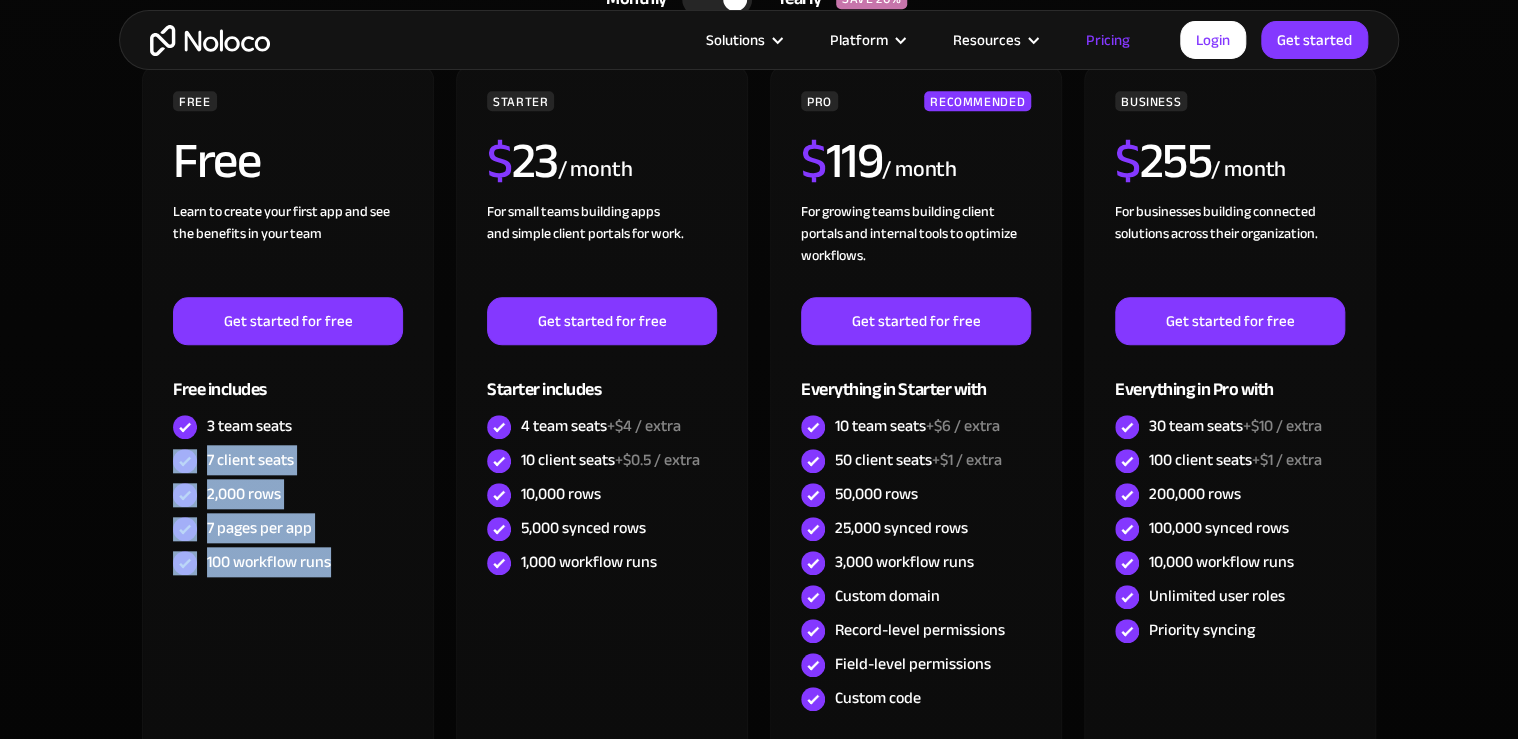 drag, startPoint x: 192, startPoint y: 487, endPoint x: 136, endPoint y: 467, distance: 59.464275 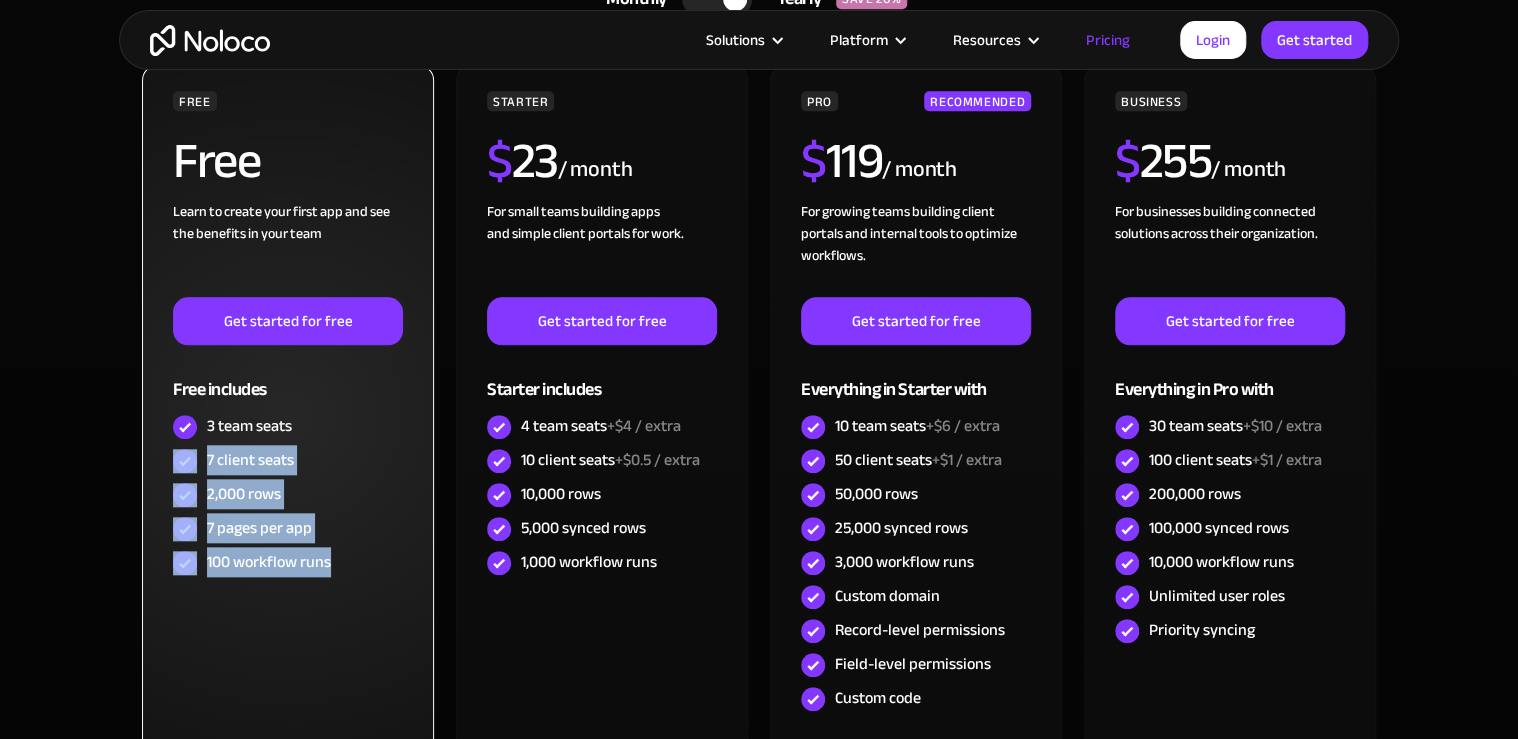 drag, startPoint x: 136, startPoint y: 467, endPoint x: 358, endPoint y: 567, distance: 243.48306 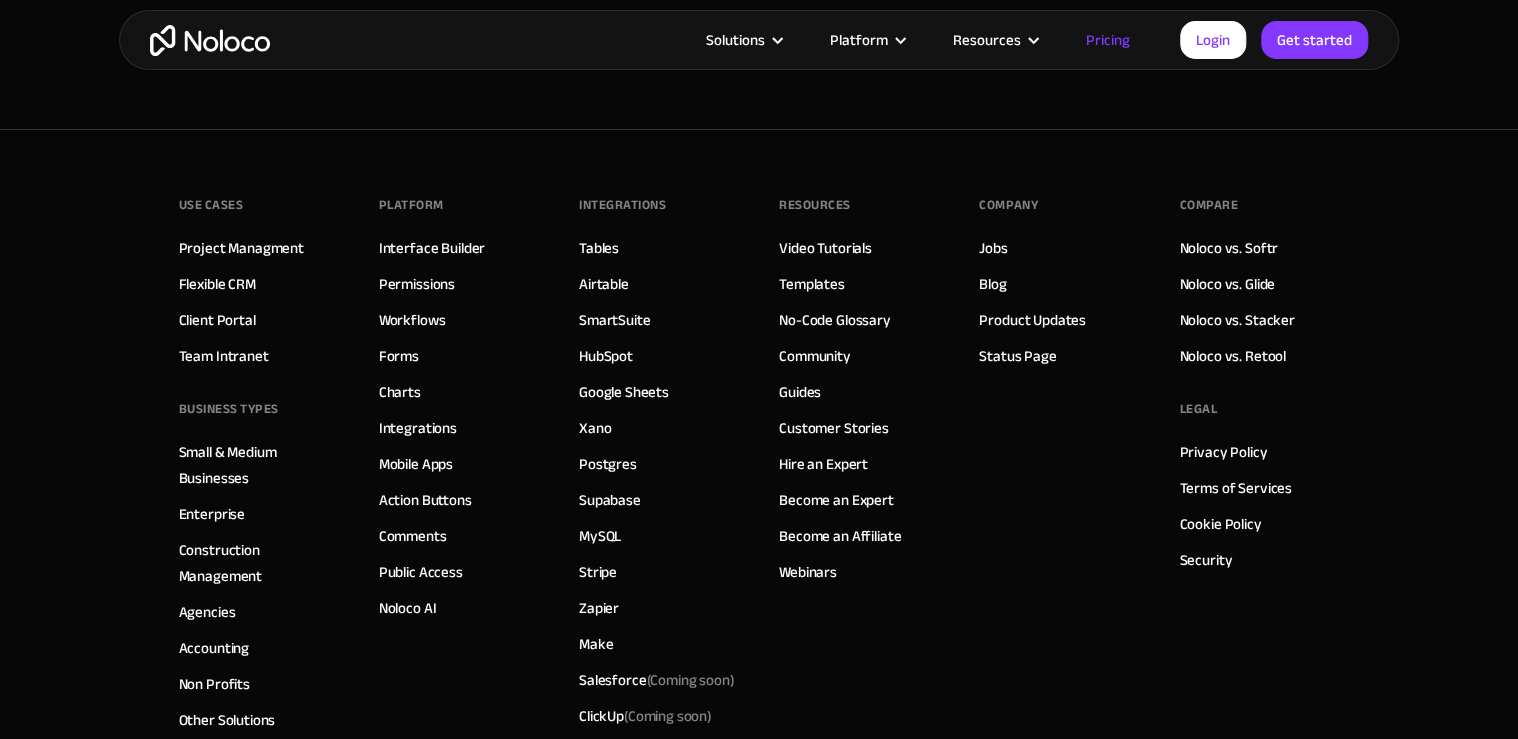 scroll, scrollTop: 10087, scrollLeft: 0, axis: vertical 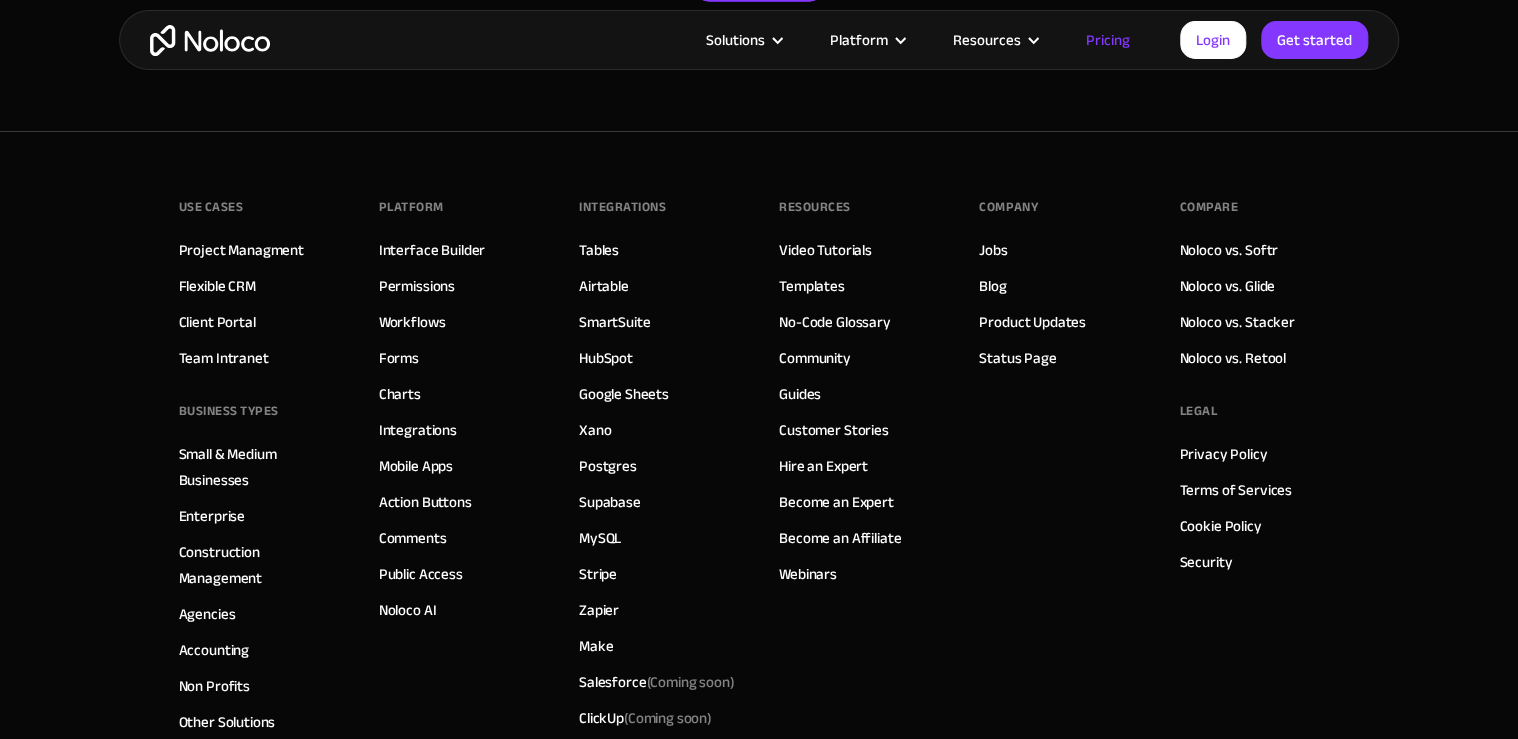 click on "Company Jobs Blog Product Updates Status Page" at bounding box center (1059, 482) 